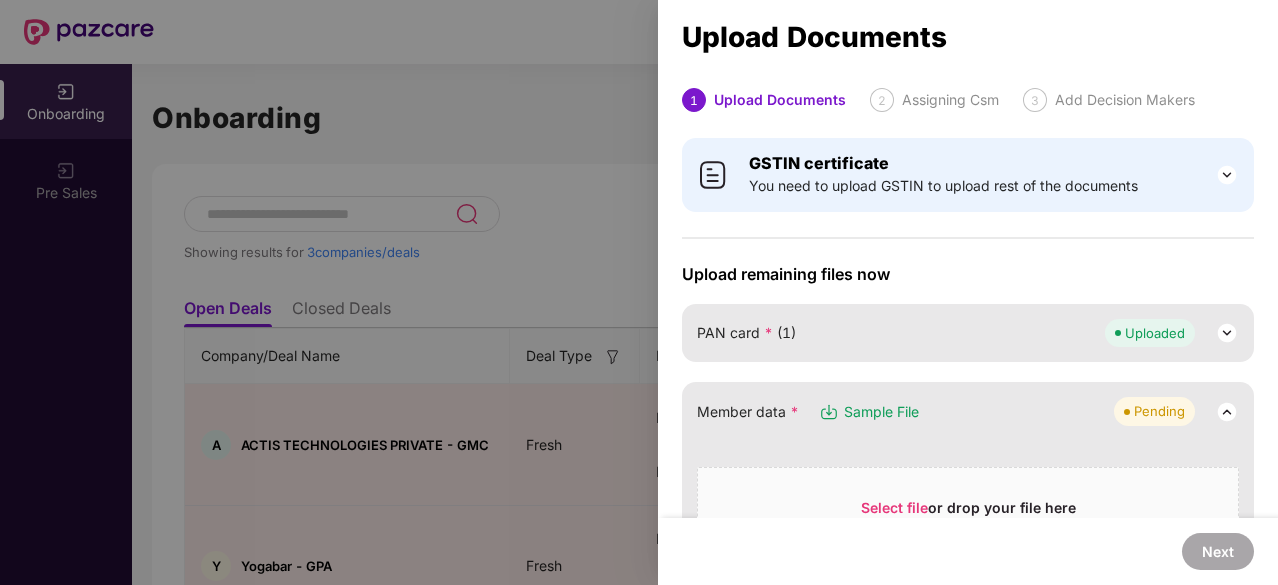 scroll, scrollTop: 0, scrollLeft: 0, axis: both 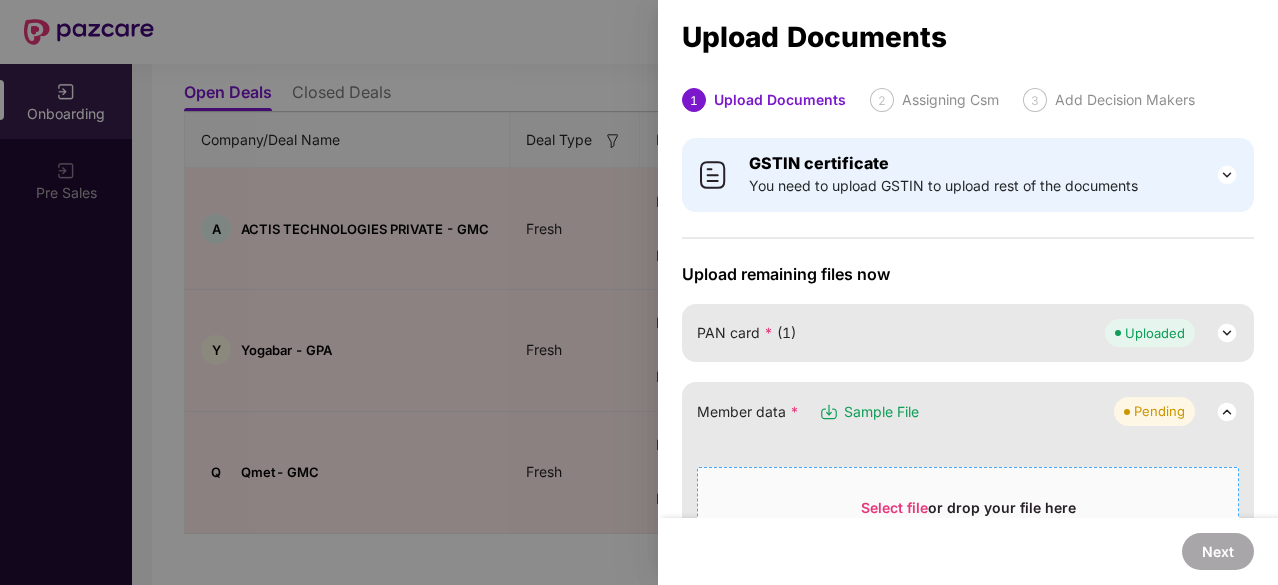 click on "Select file" at bounding box center (894, 507) 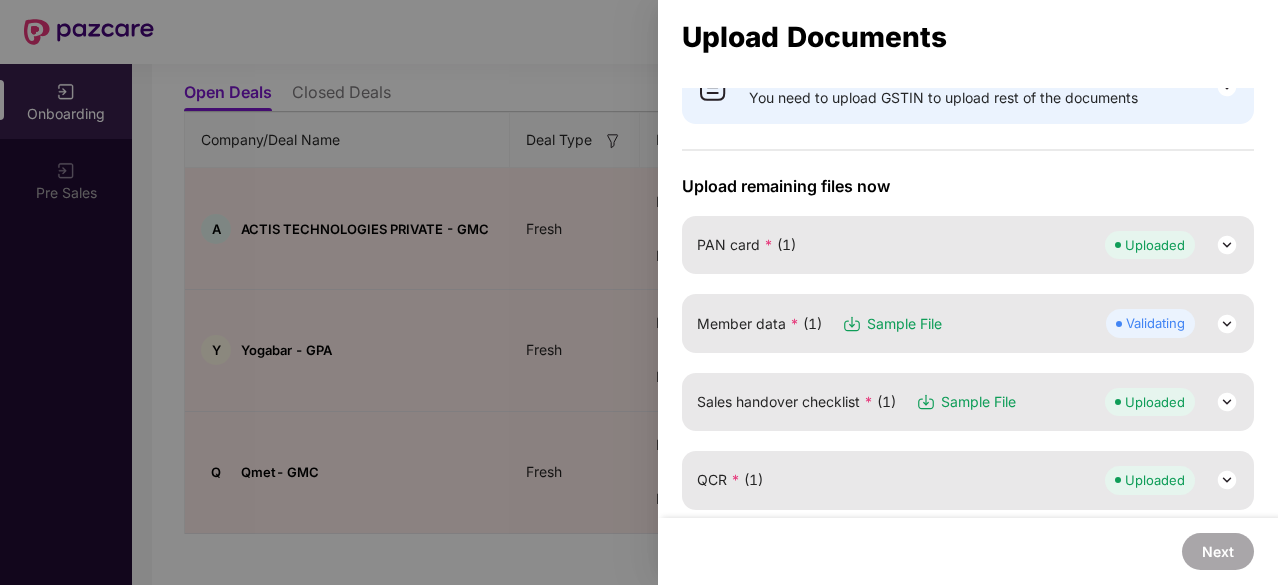 scroll, scrollTop: 92, scrollLeft: 0, axis: vertical 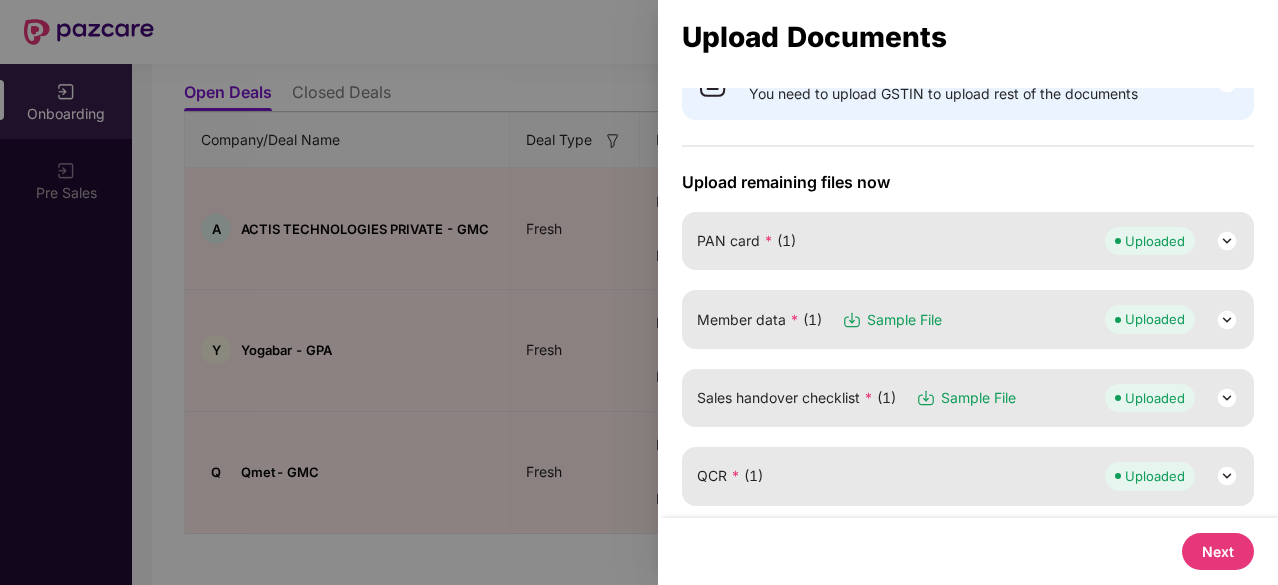 click on "Next" at bounding box center [1218, 551] 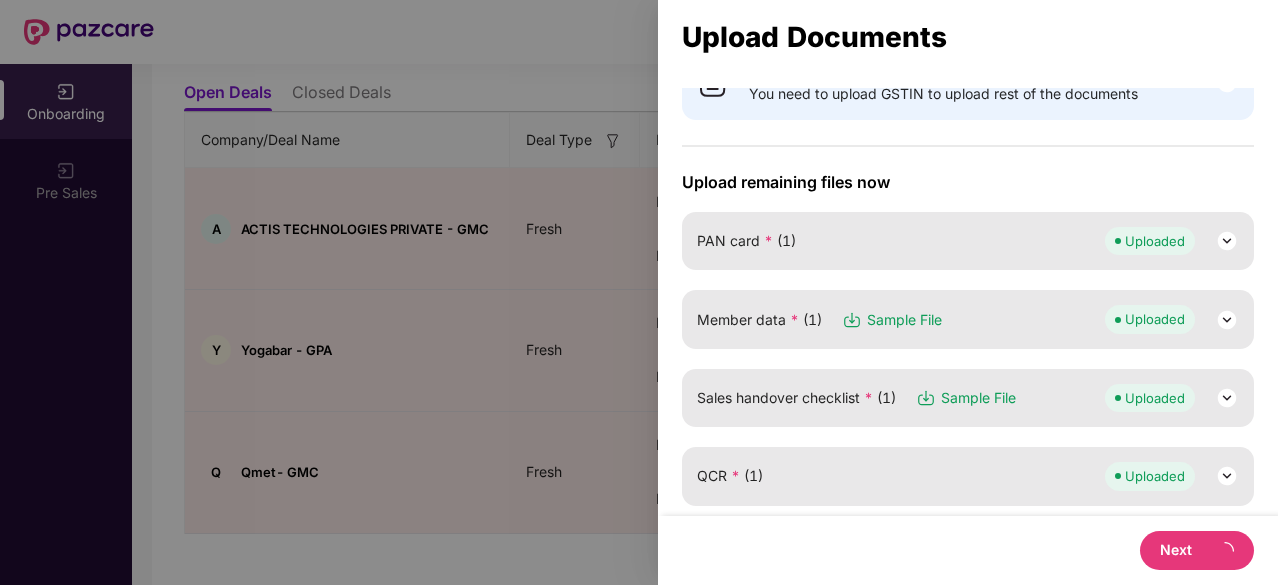 scroll, scrollTop: 0, scrollLeft: 0, axis: both 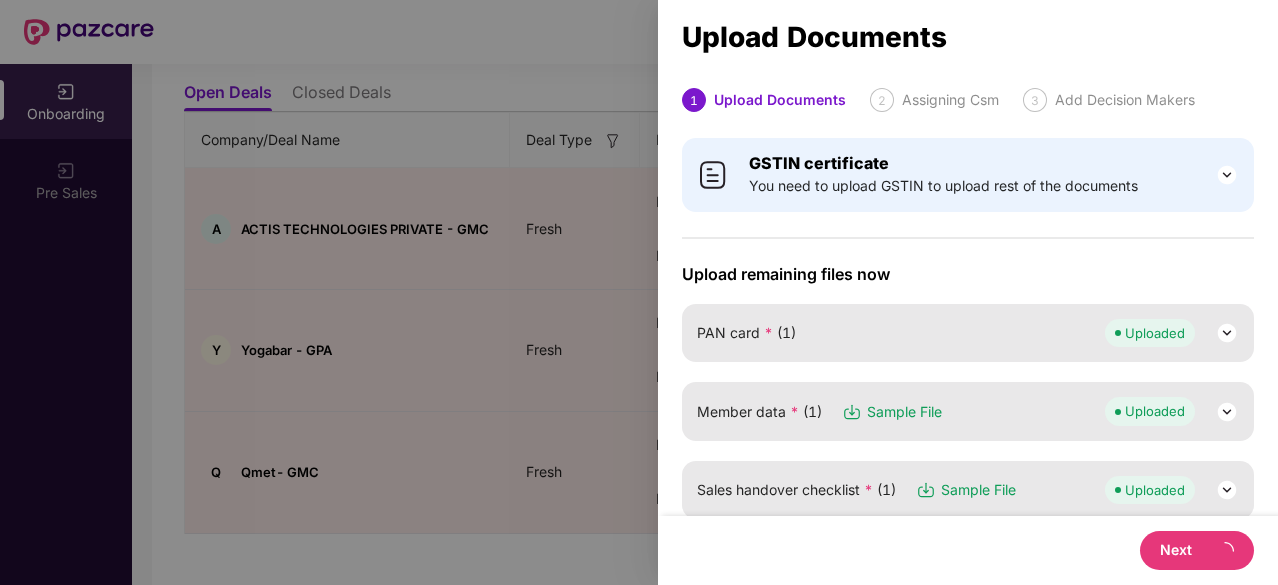 select on "**********" 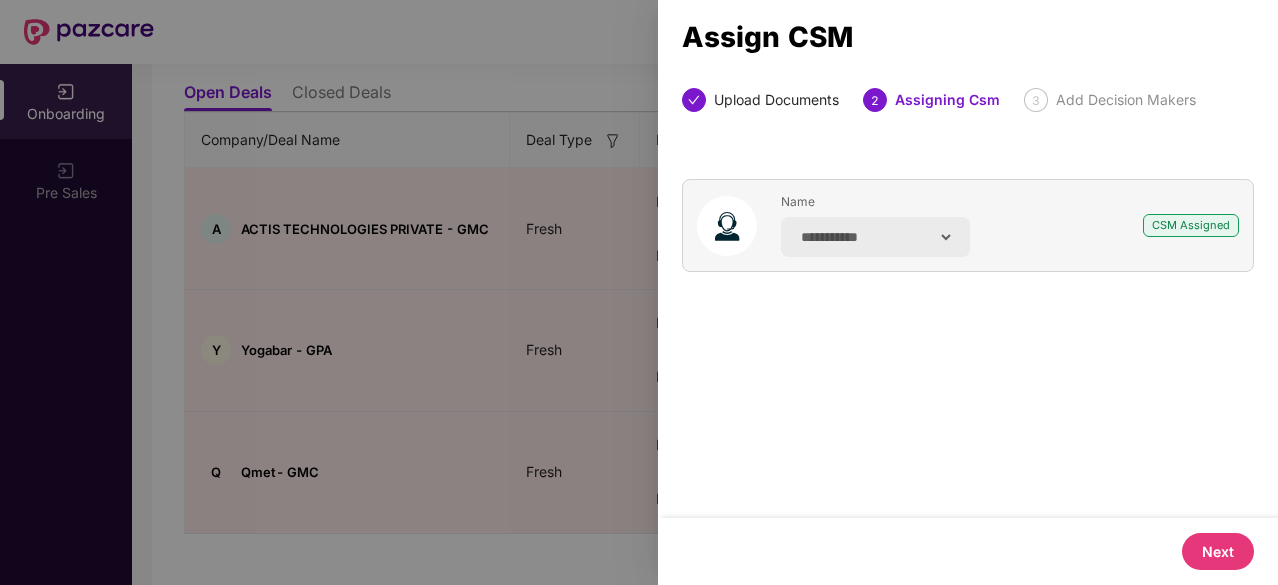 click on "Next" at bounding box center (1218, 551) 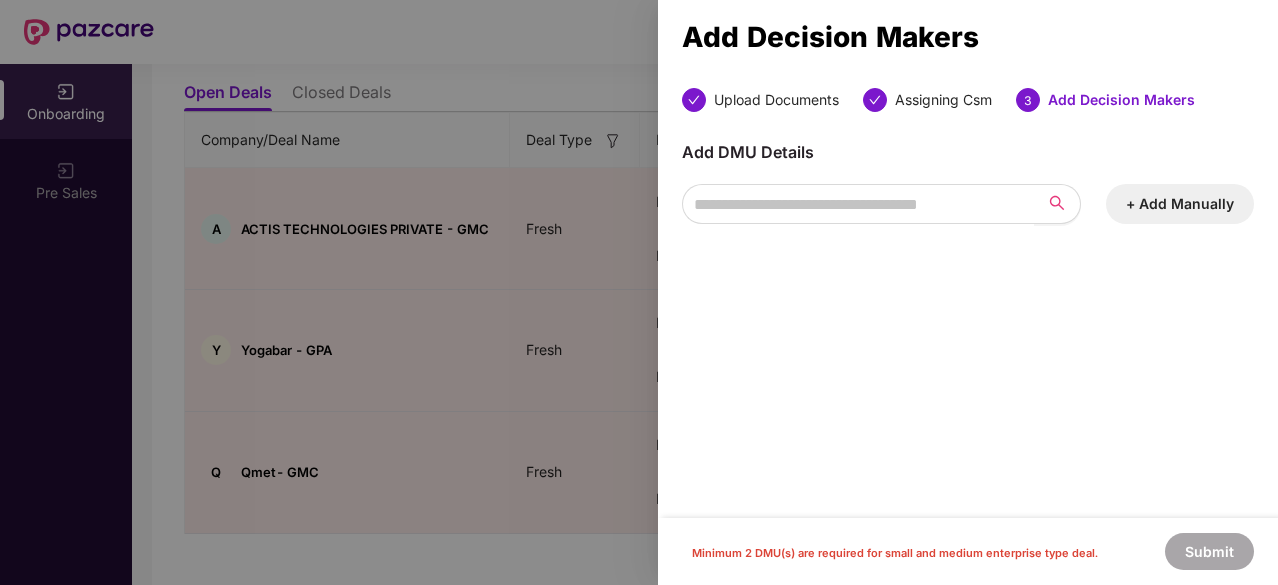 click on "+ Add Manually" at bounding box center [1180, 204] 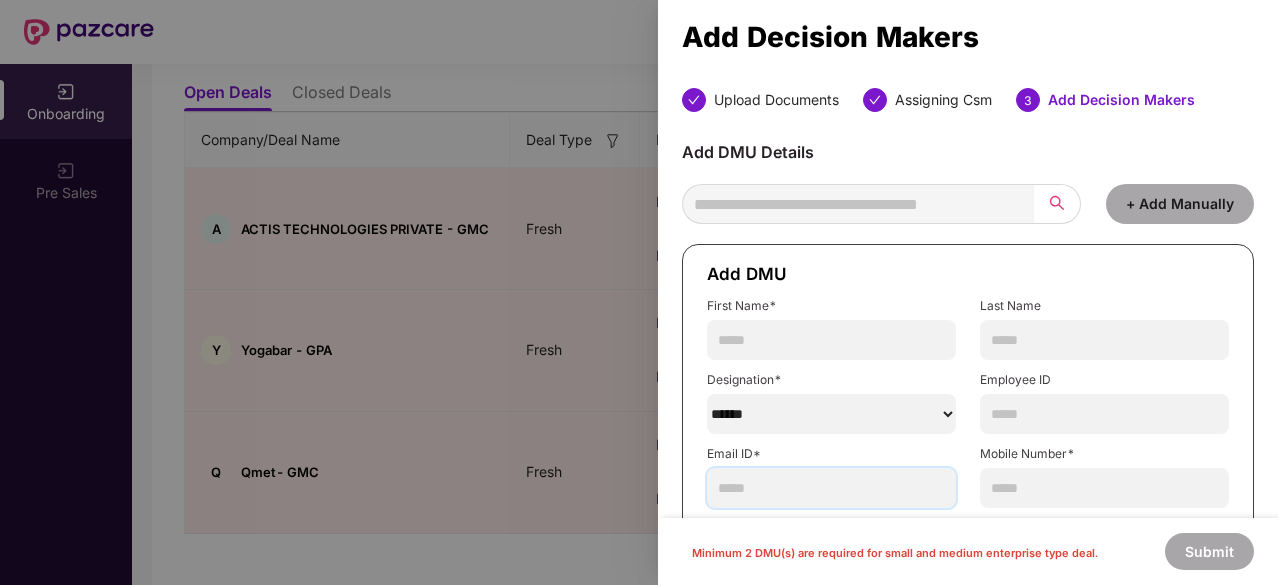 click at bounding box center (831, 488) 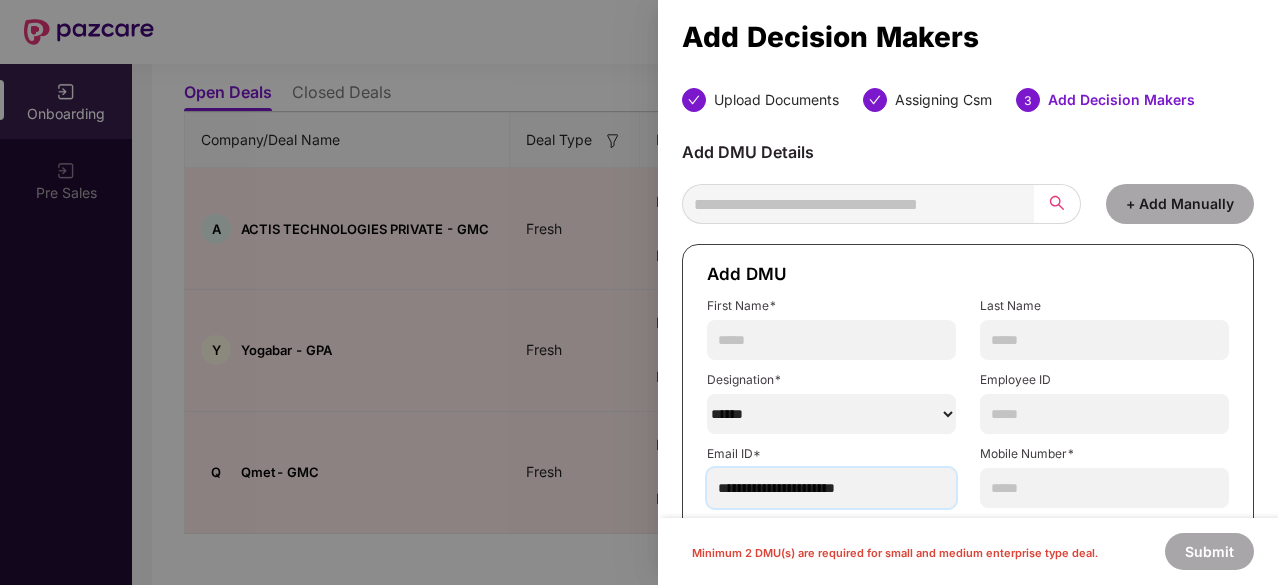 type on "**********" 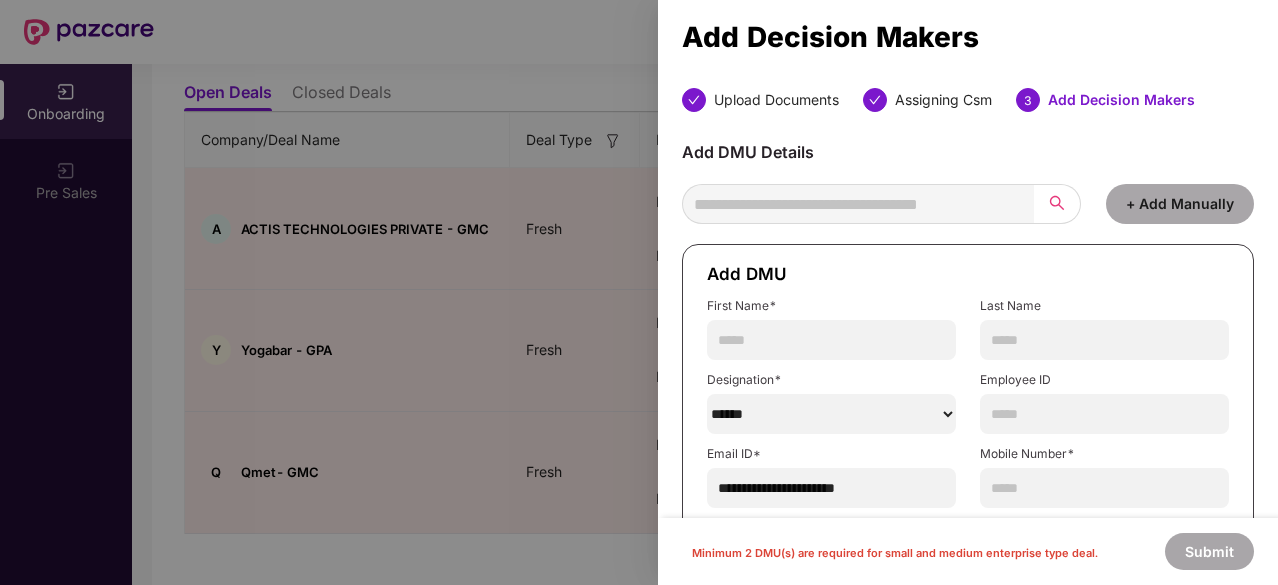 click on "******" at bounding box center (831, 414) 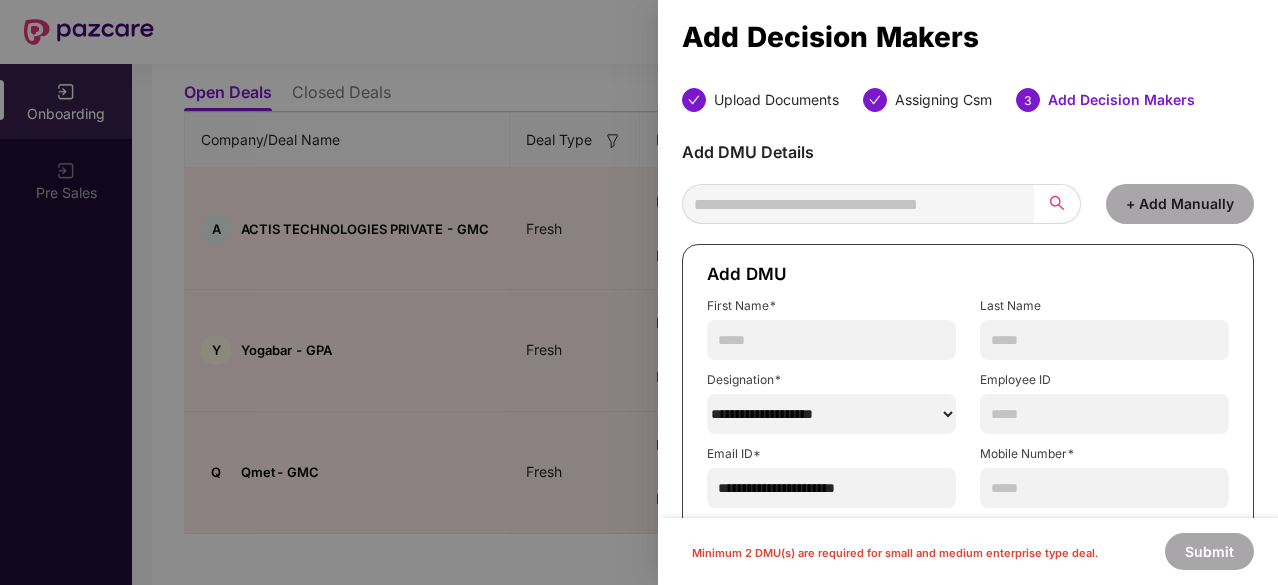click on "******" at bounding box center (831, 414) 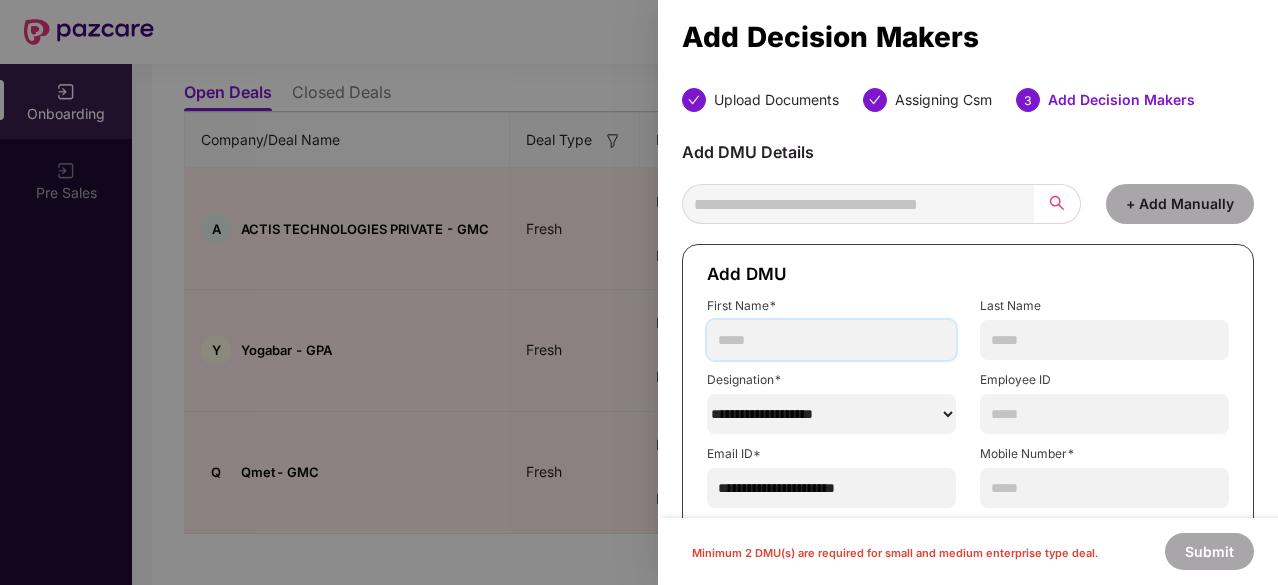 click at bounding box center (831, 340) 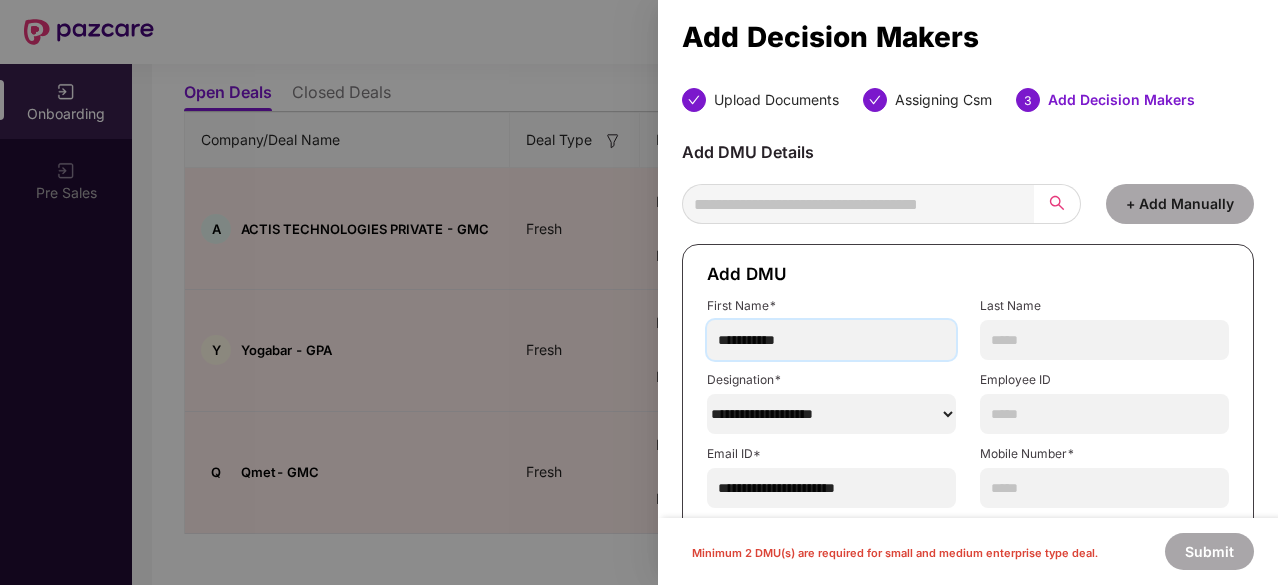 type on "**********" 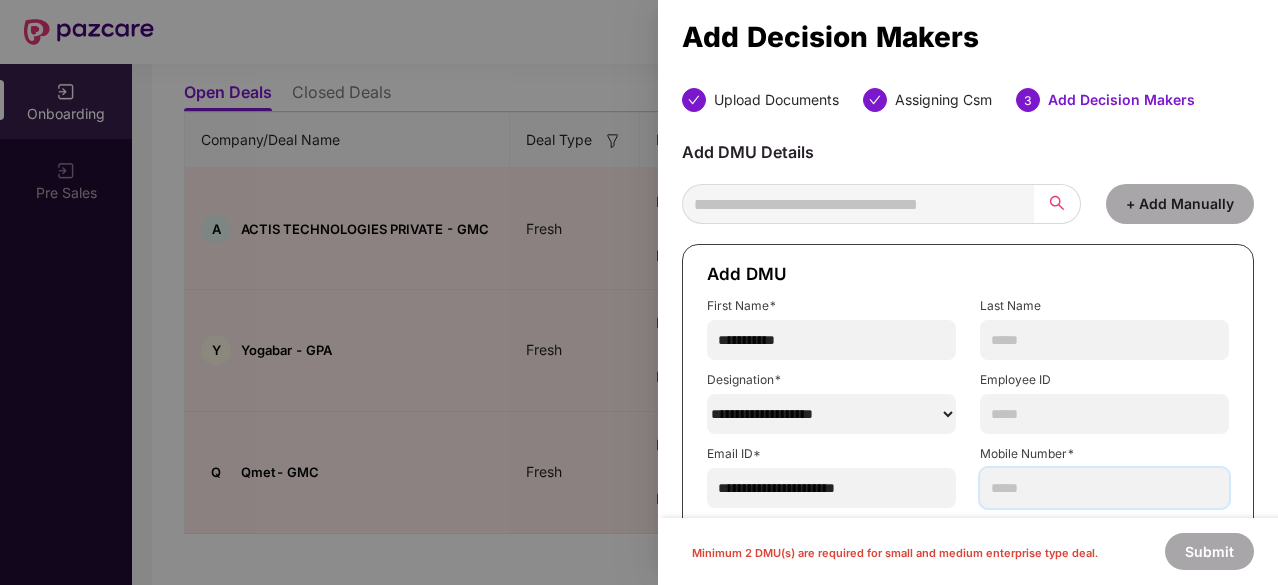 click at bounding box center [1104, 488] 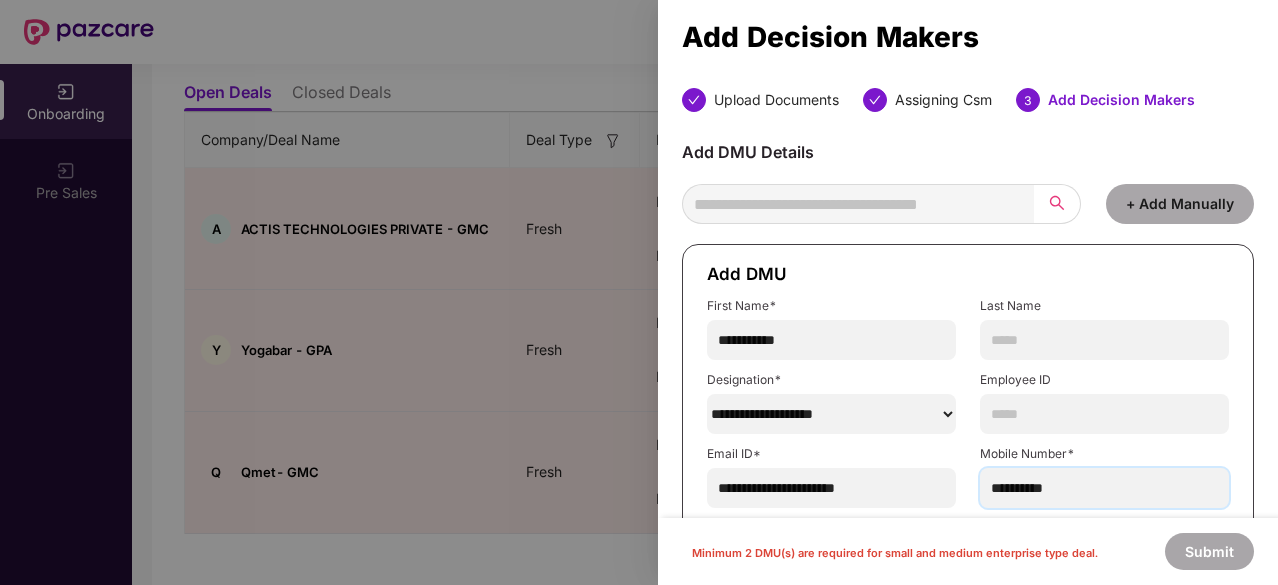 click on "**********" at bounding box center [1104, 488] 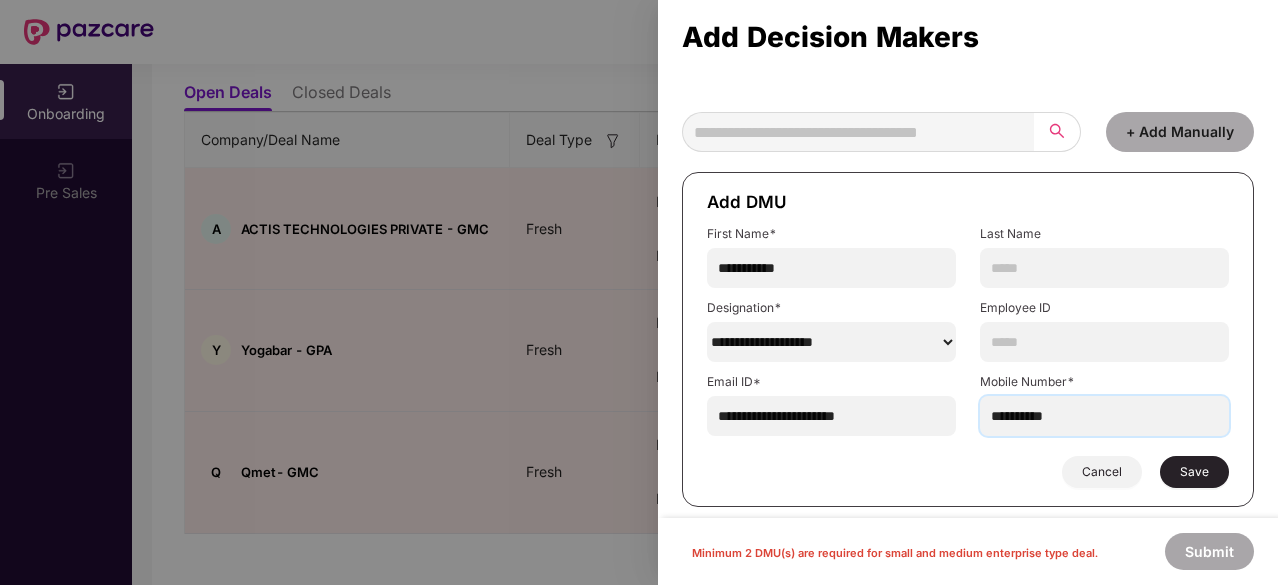 type on "**********" 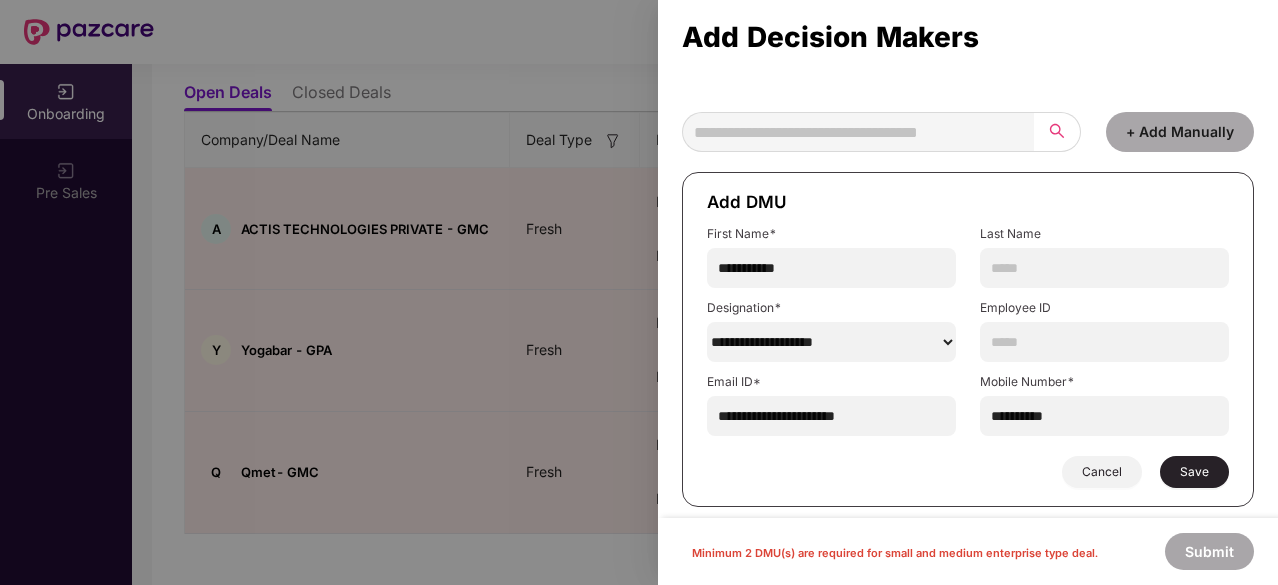 click on "Save" at bounding box center [1194, 472] 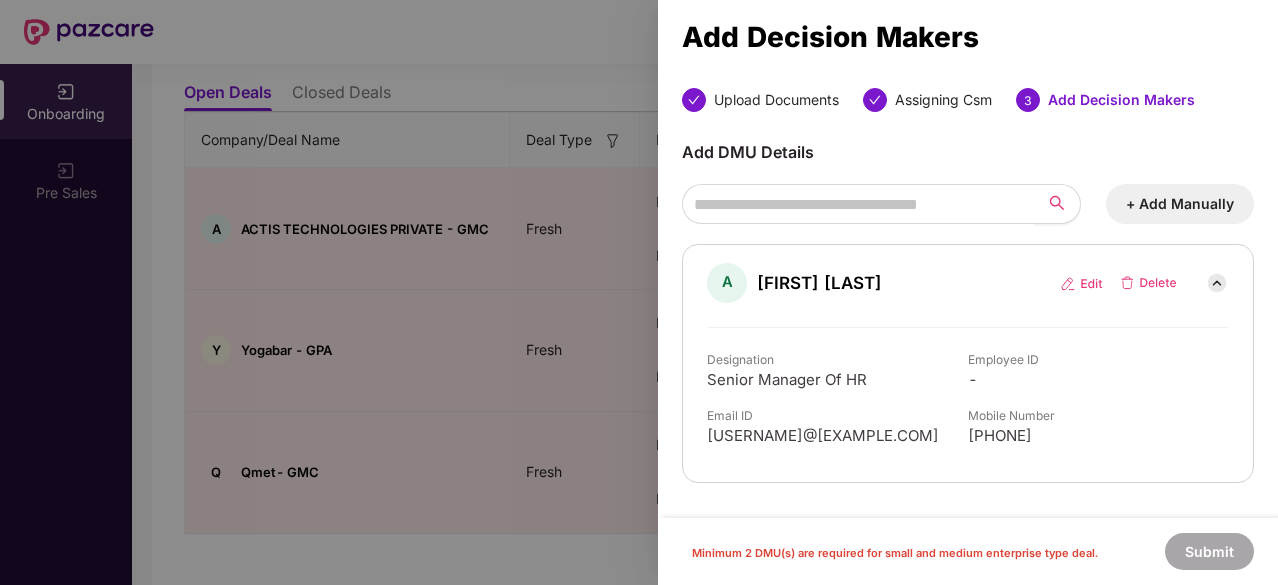 scroll, scrollTop: 0, scrollLeft: 0, axis: both 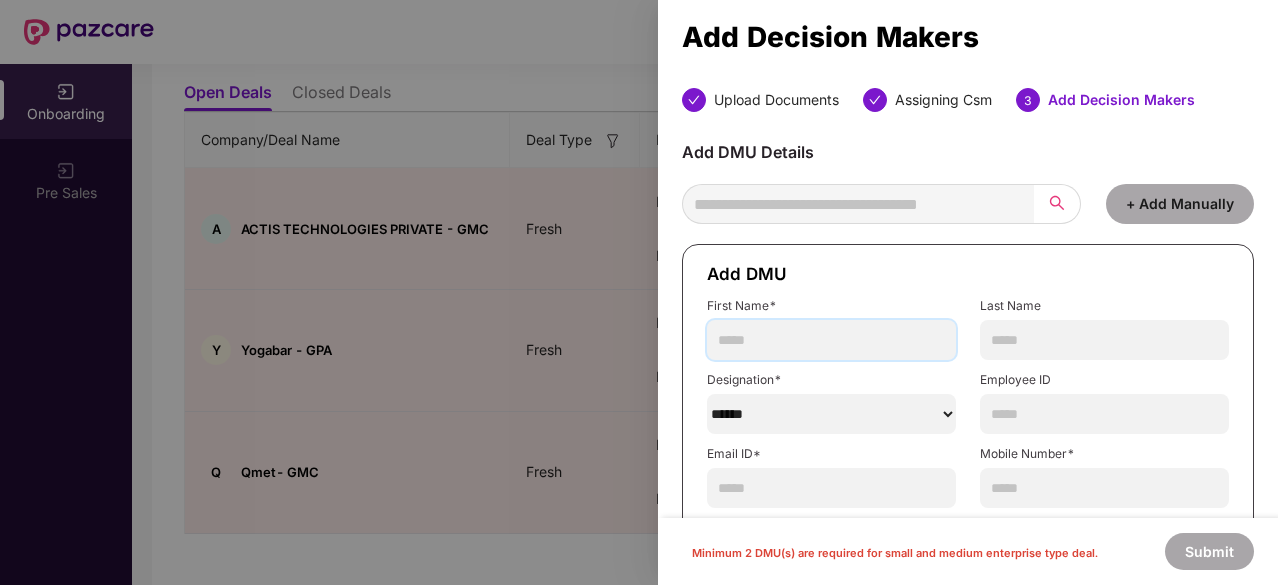 click at bounding box center (831, 340) 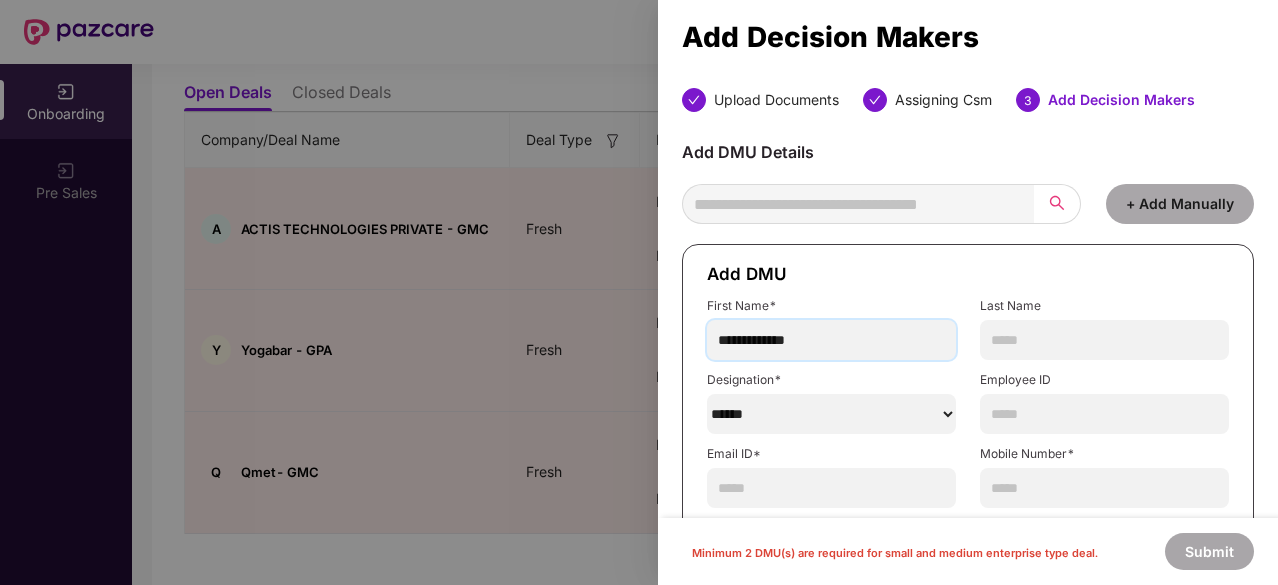 type on "**********" 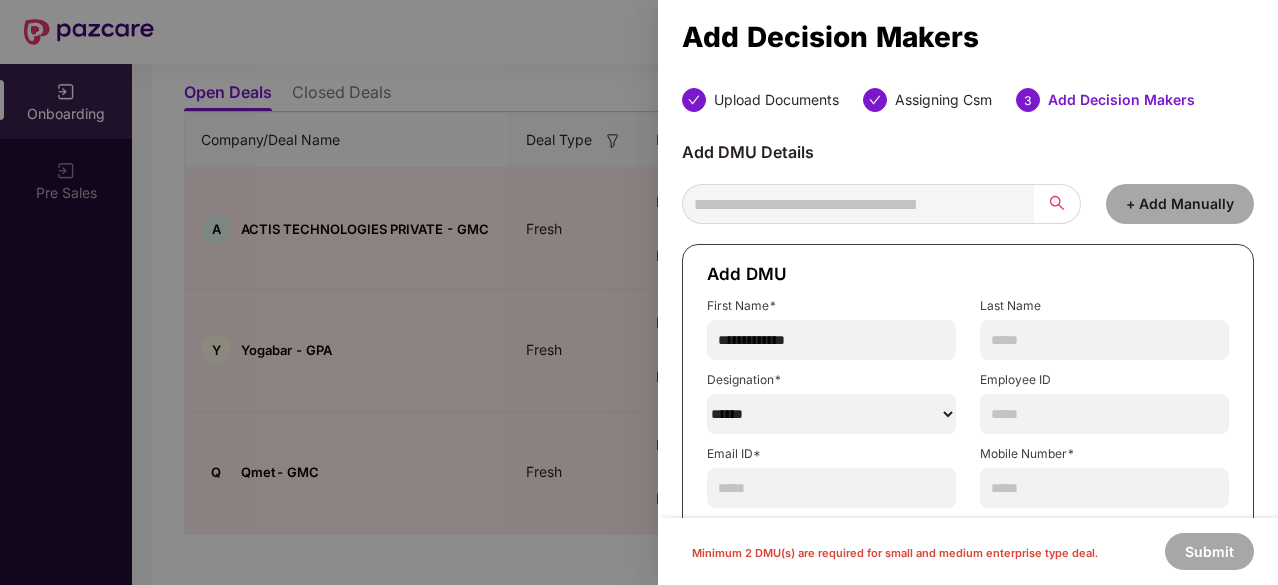 click on "******" at bounding box center [831, 414] 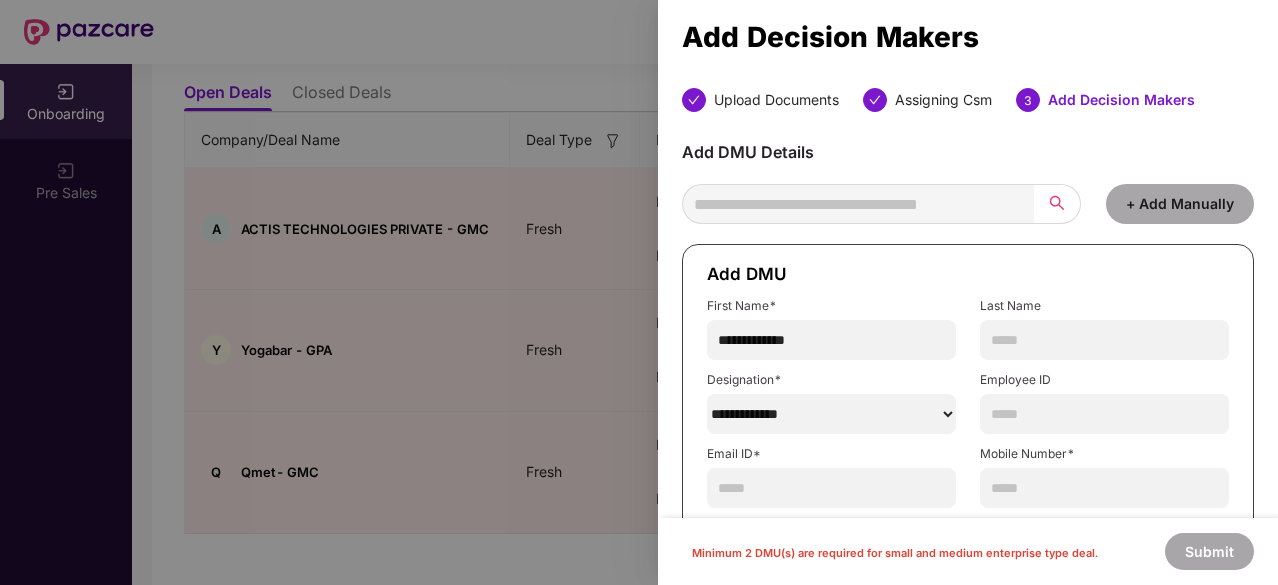 click on "******" at bounding box center [831, 414] 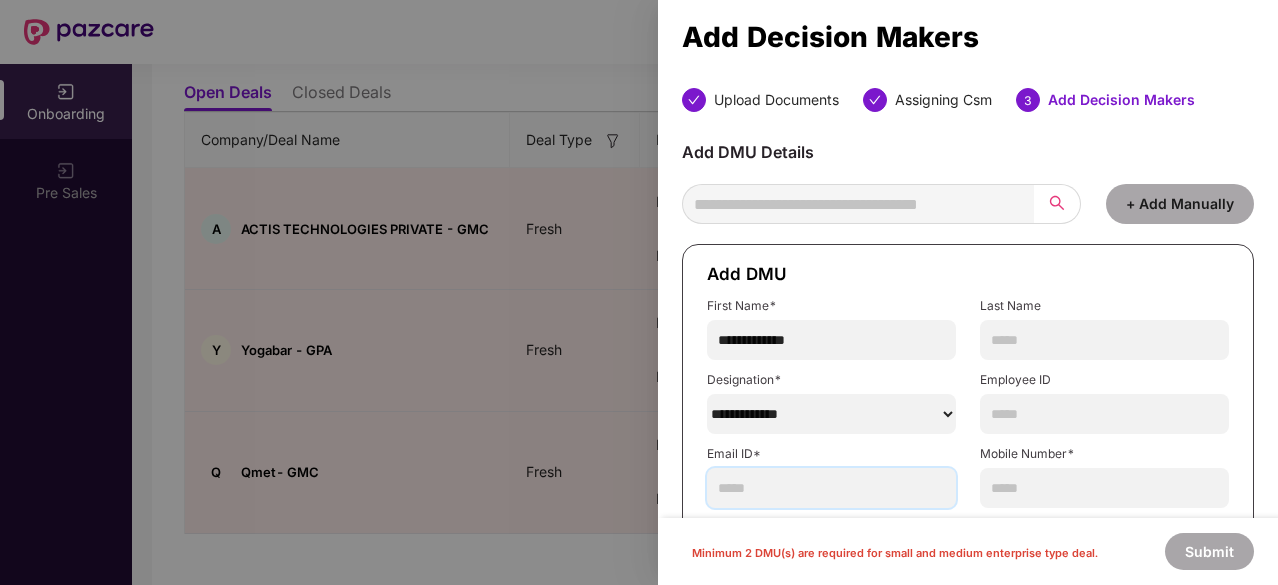 click at bounding box center (831, 488) 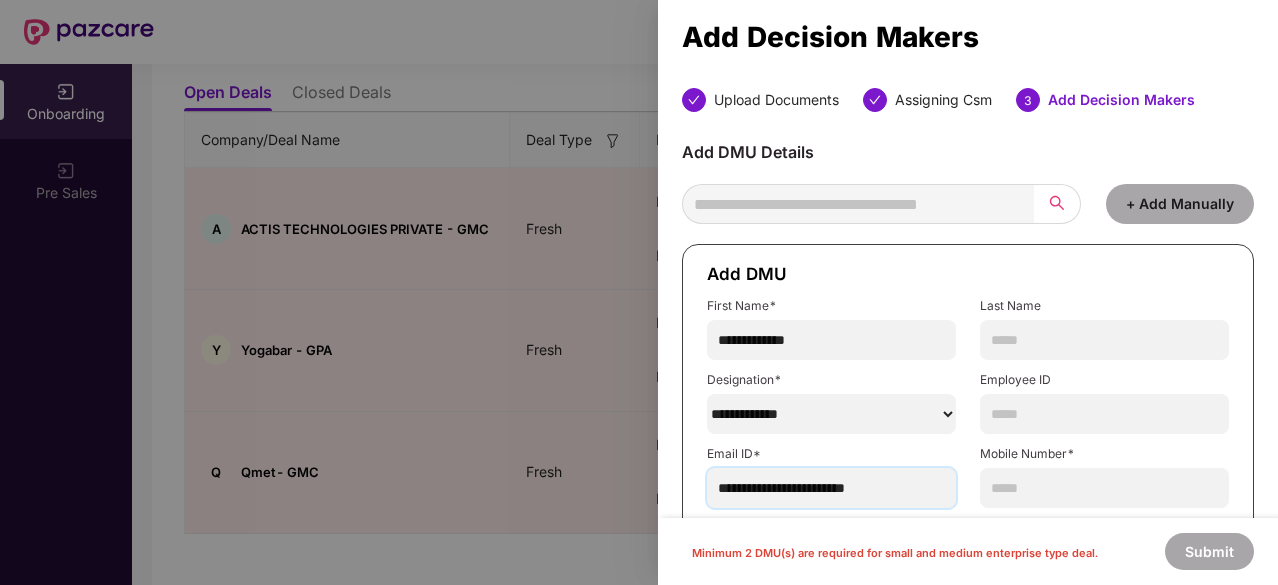 type on "**********" 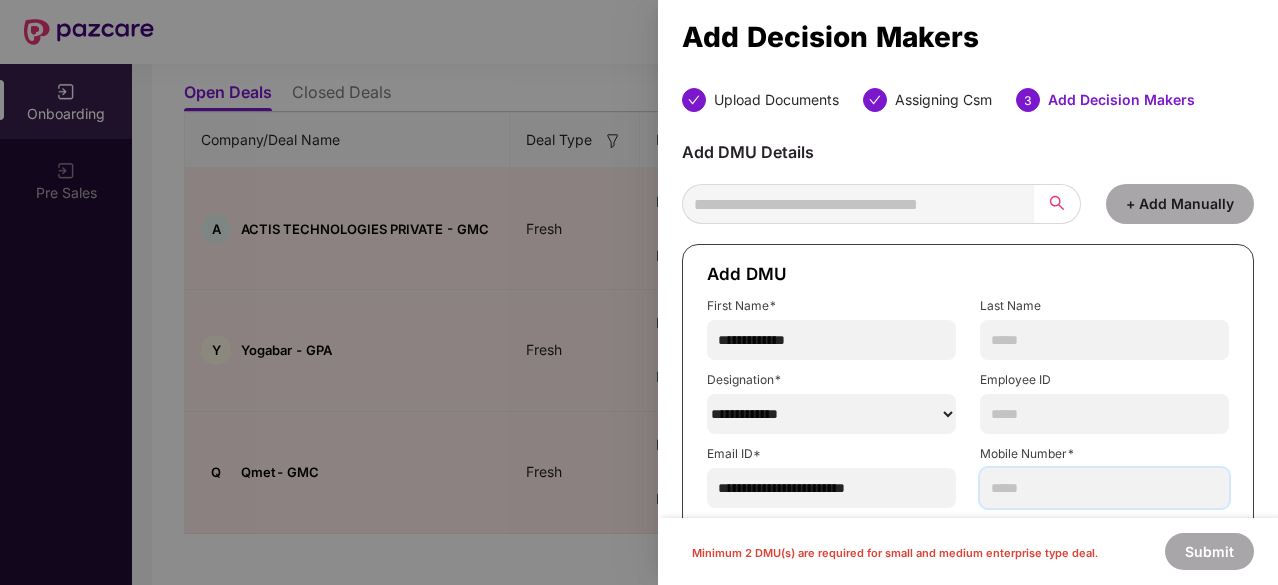 click at bounding box center [1104, 488] 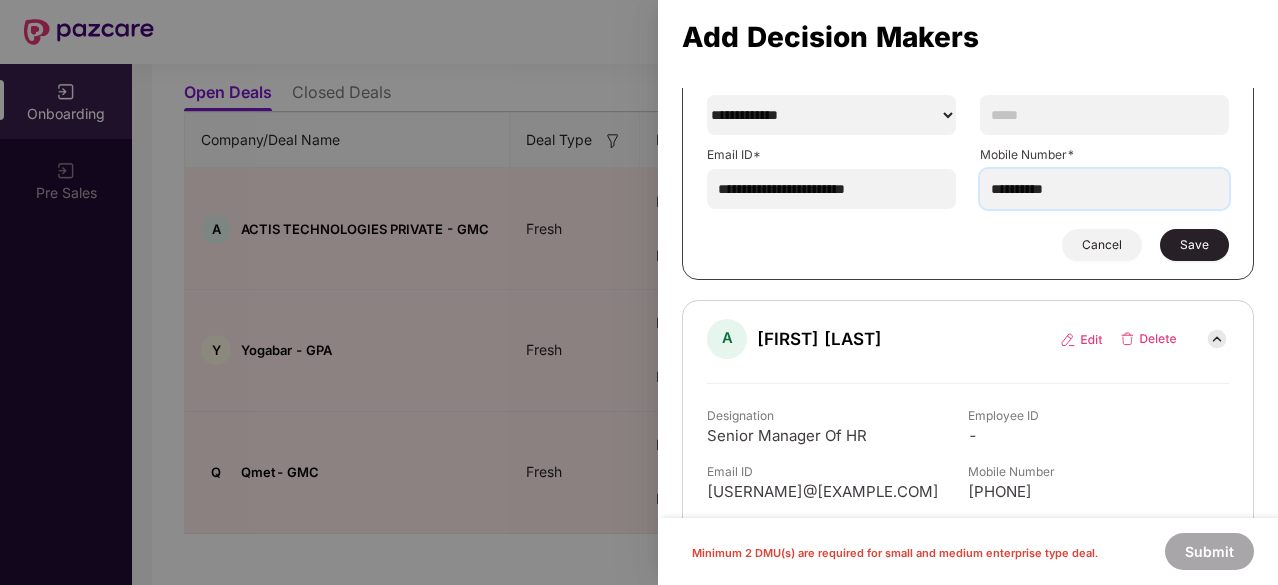 scroll, scrollTop: 304, scrollLeft: 0, axis: vertical 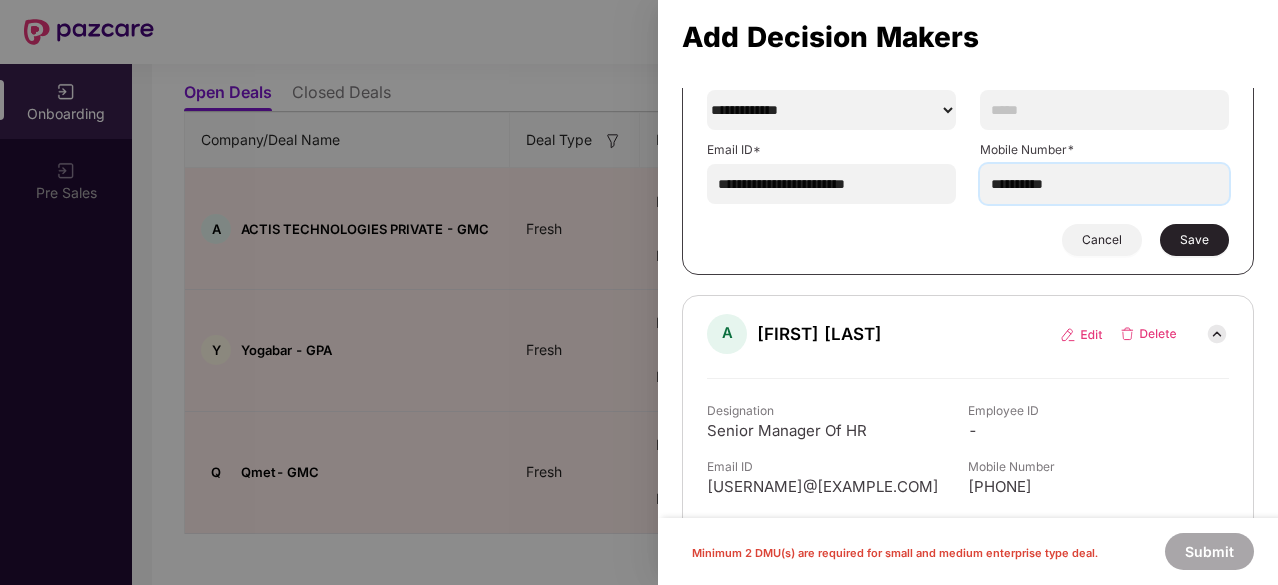 type on "**********" 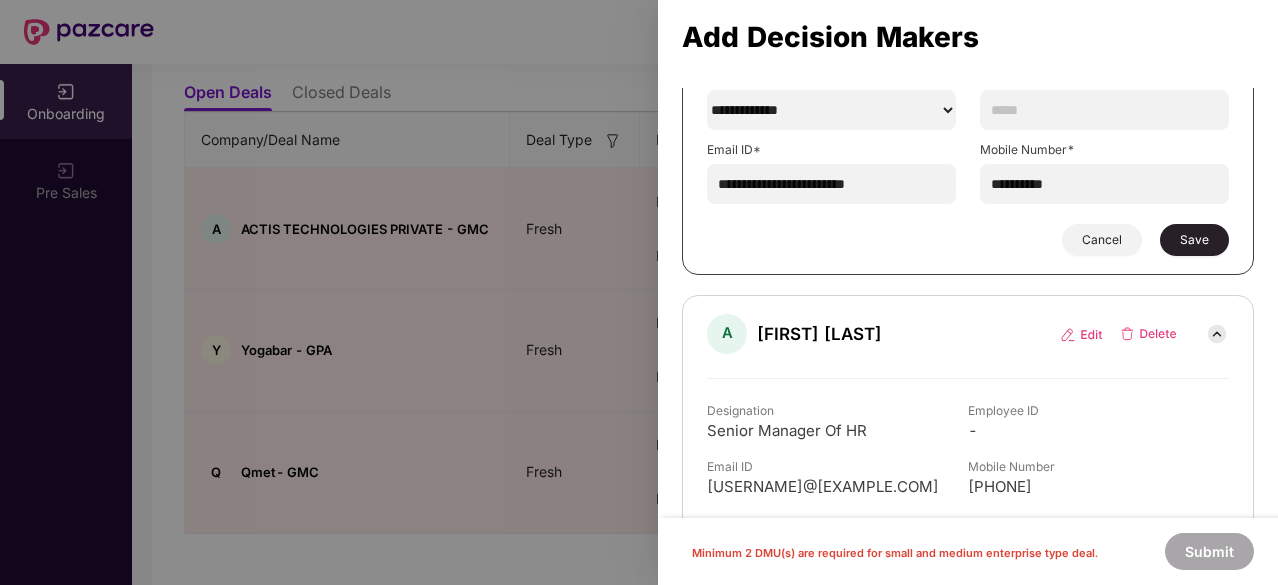 click on "Save" at bounding box center [1194, 240] 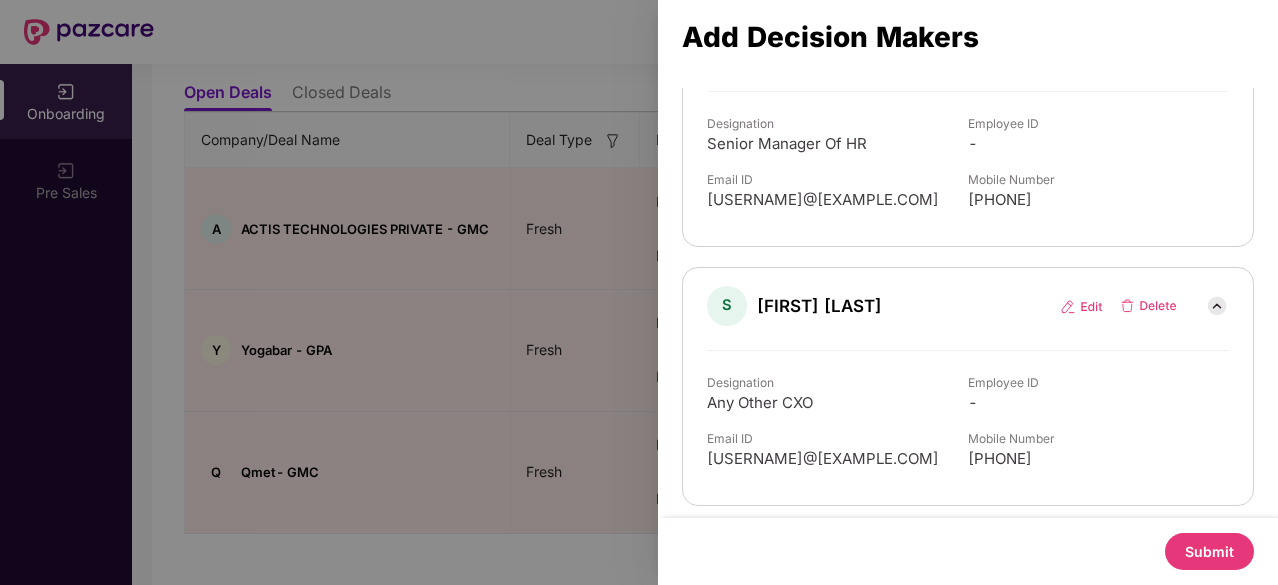 scroll, scrollTop: 0, scrollLeft: 0, axis: both 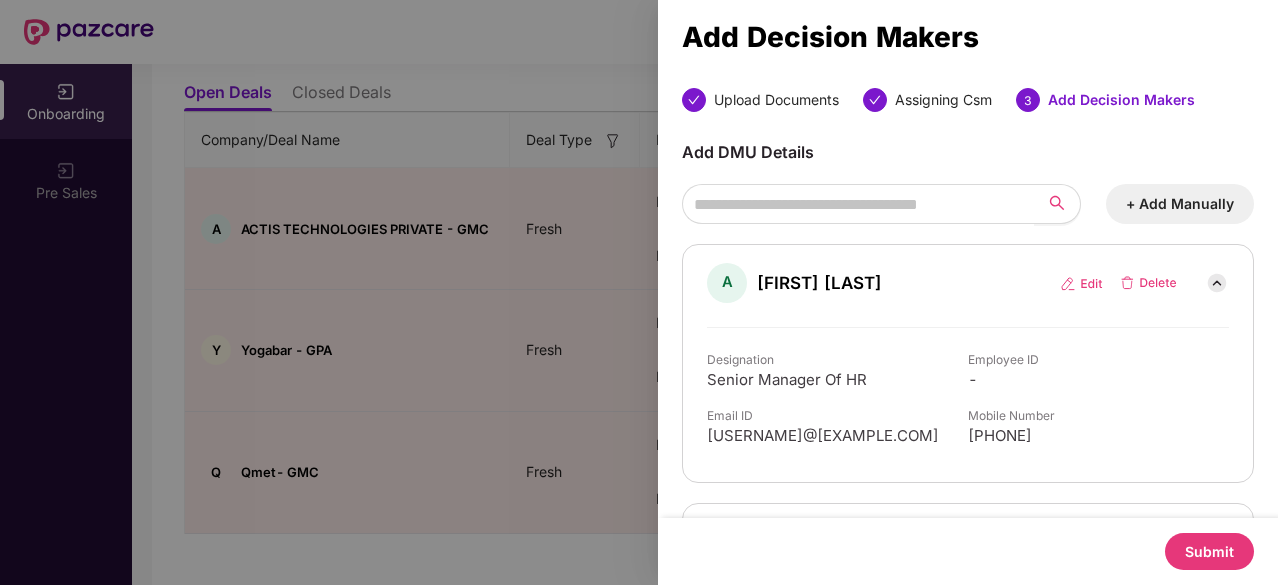 click on "Submit" at bounding box center [1209, 551] 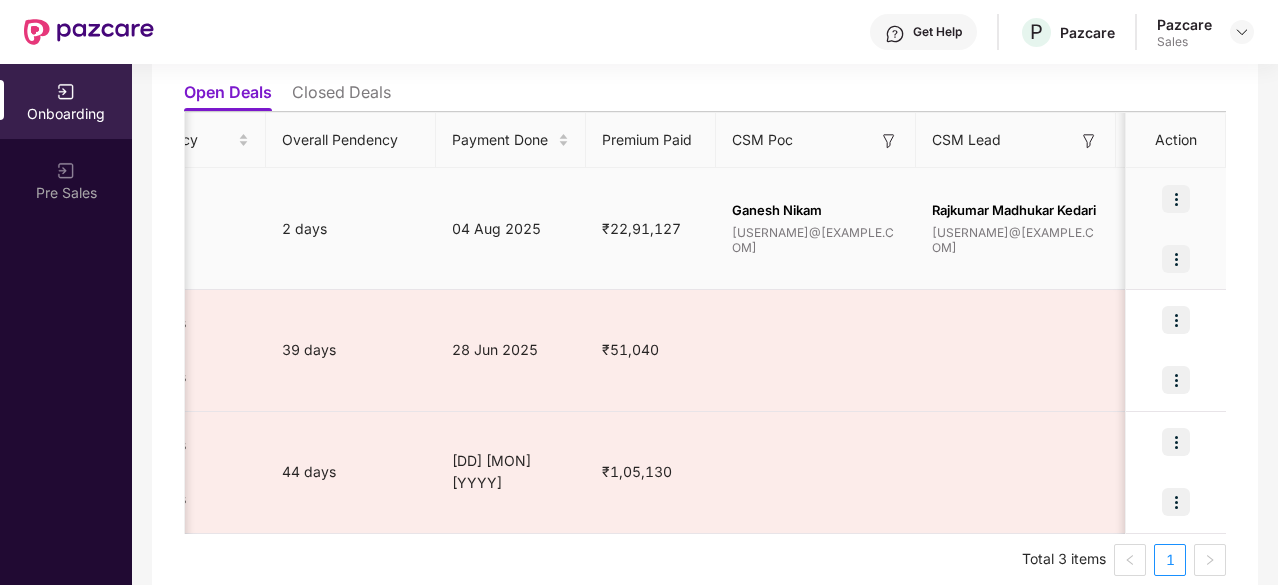 scroll, scrollTop: 0, scrollLeft: 1078, axis: horizontal 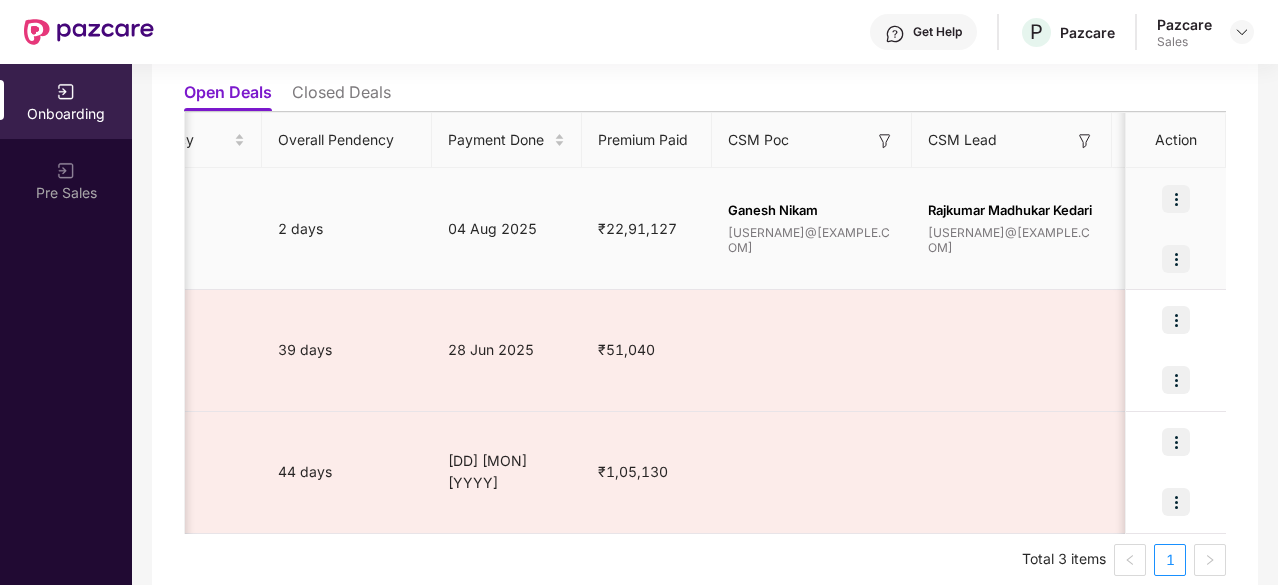 click at bounding box center (1176, 259) 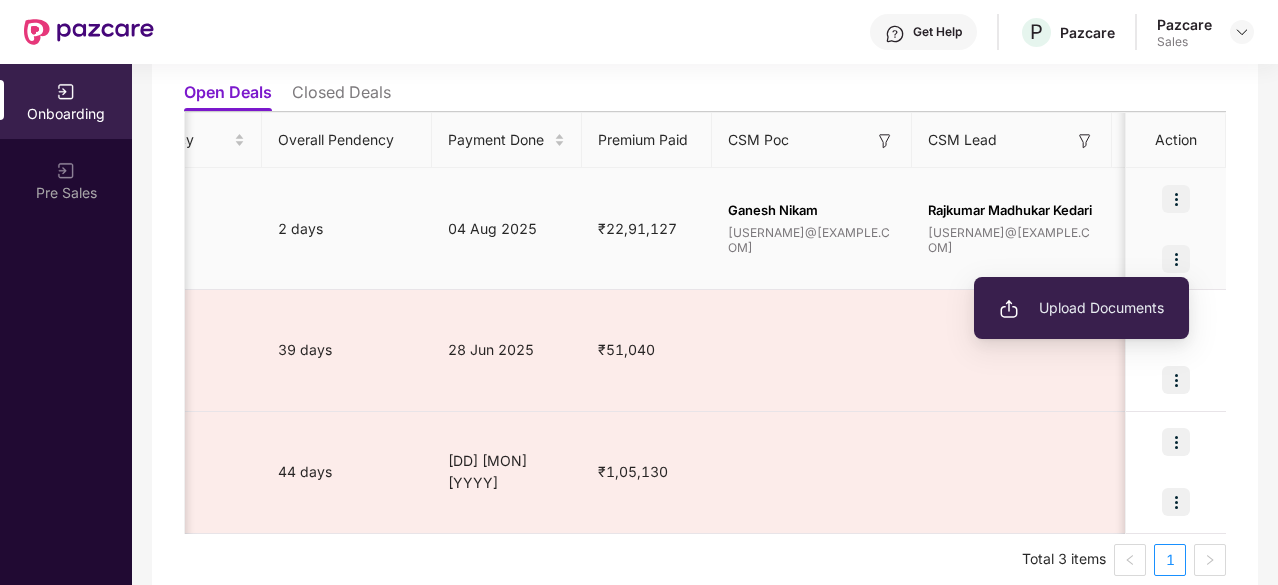click on "Upload Documents" at bounding box center (1081, 308) 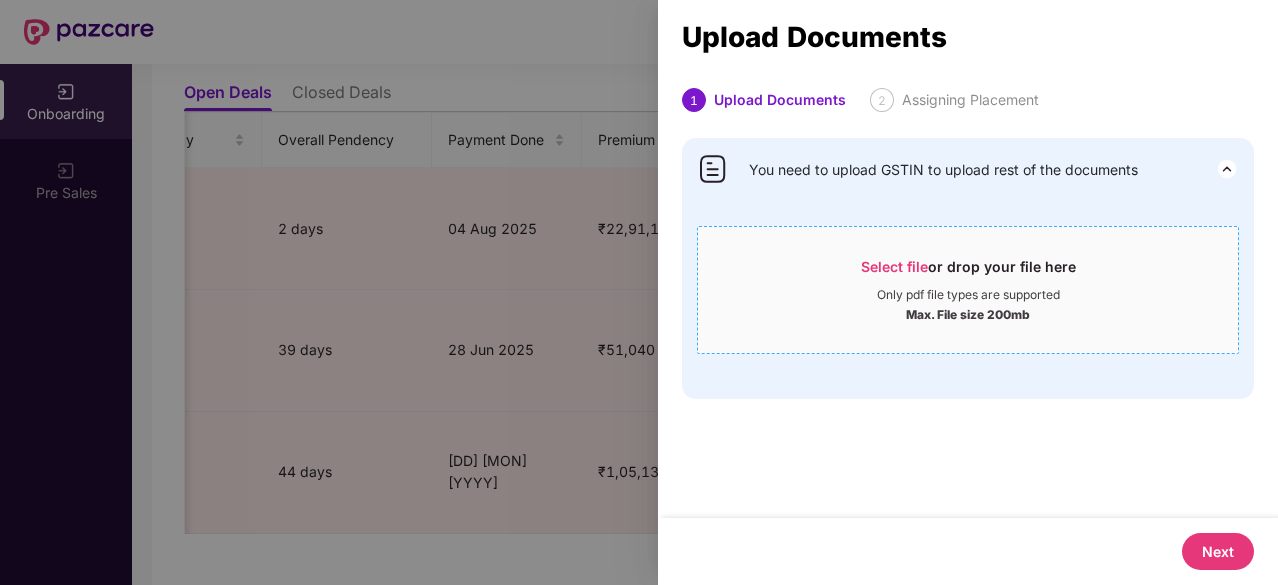 click on "Select file" at bounding box center (894, 266) 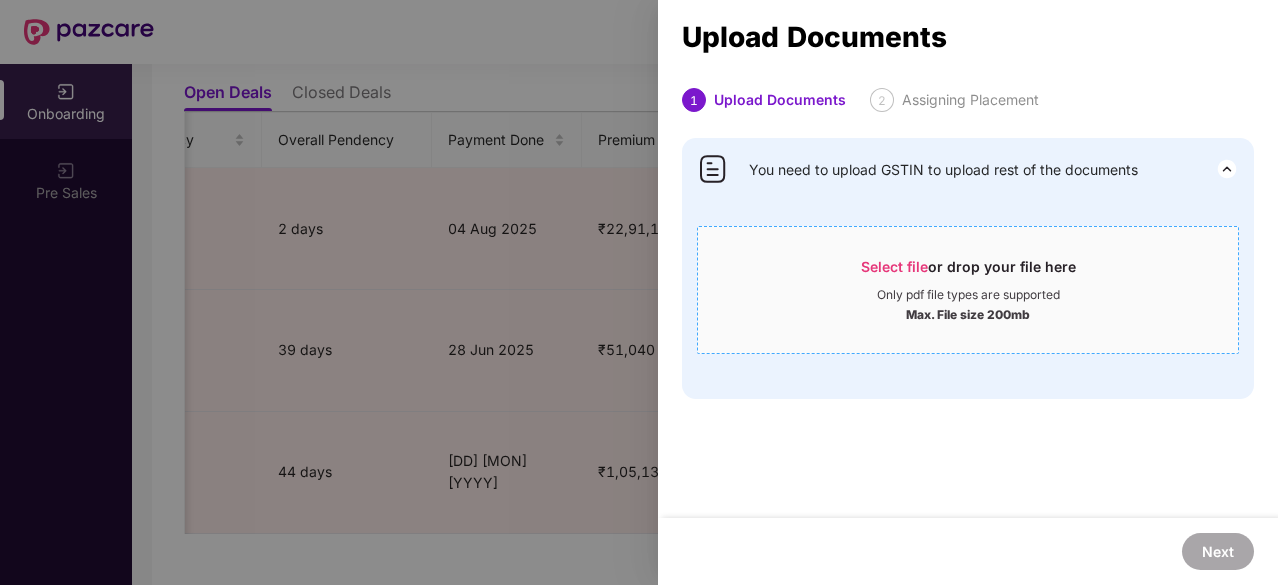 click on "Select file" at bounding box center (894, 266) 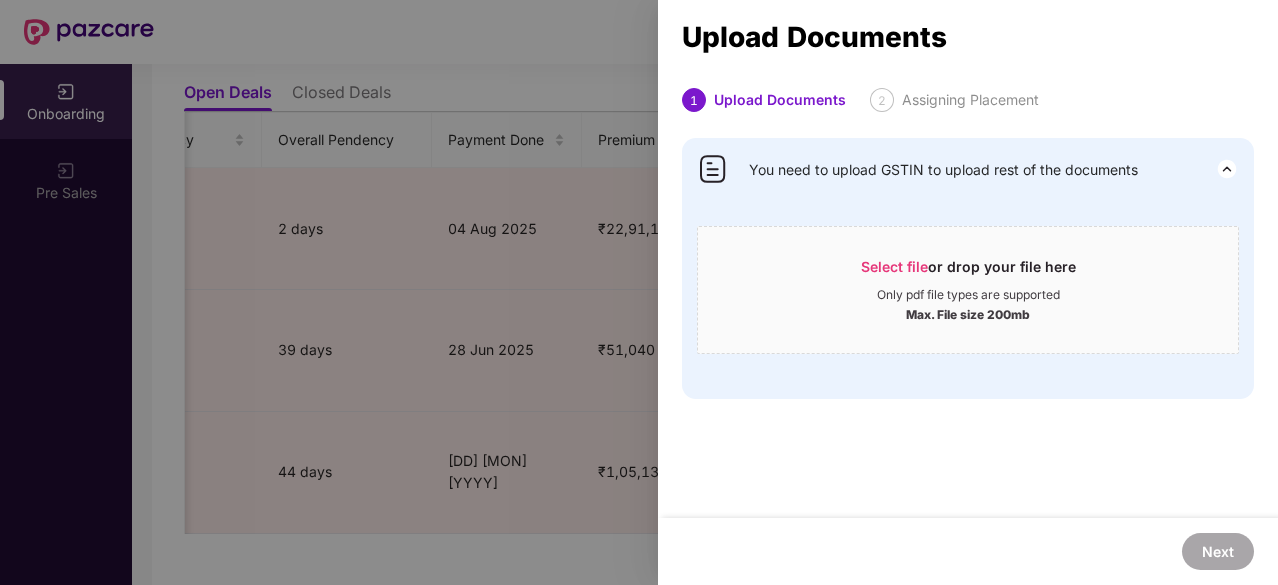 click at bounding box center (639, 292) 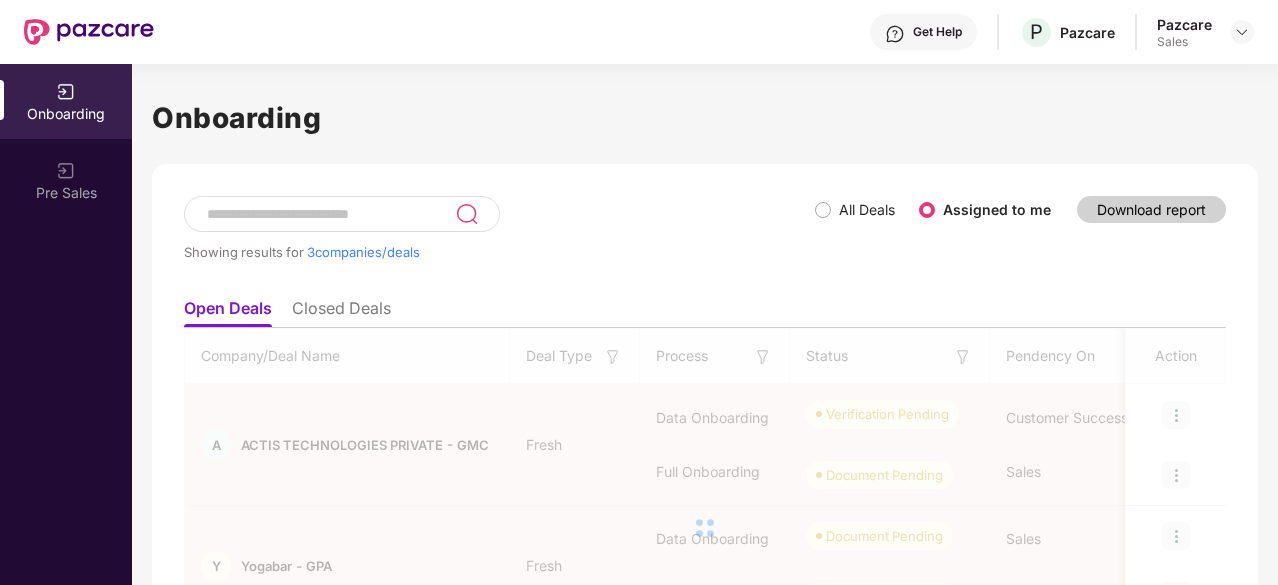 scroll, scrollTop: 0, scrollLeft: 0, axis: both 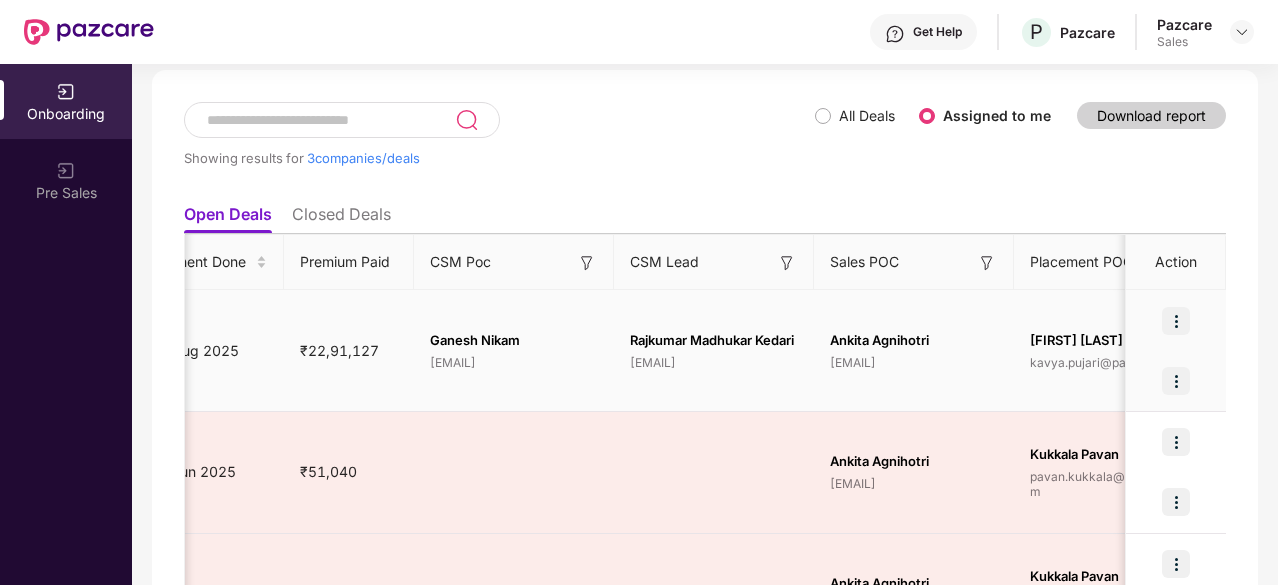 click at bounding box center [1176, 321] 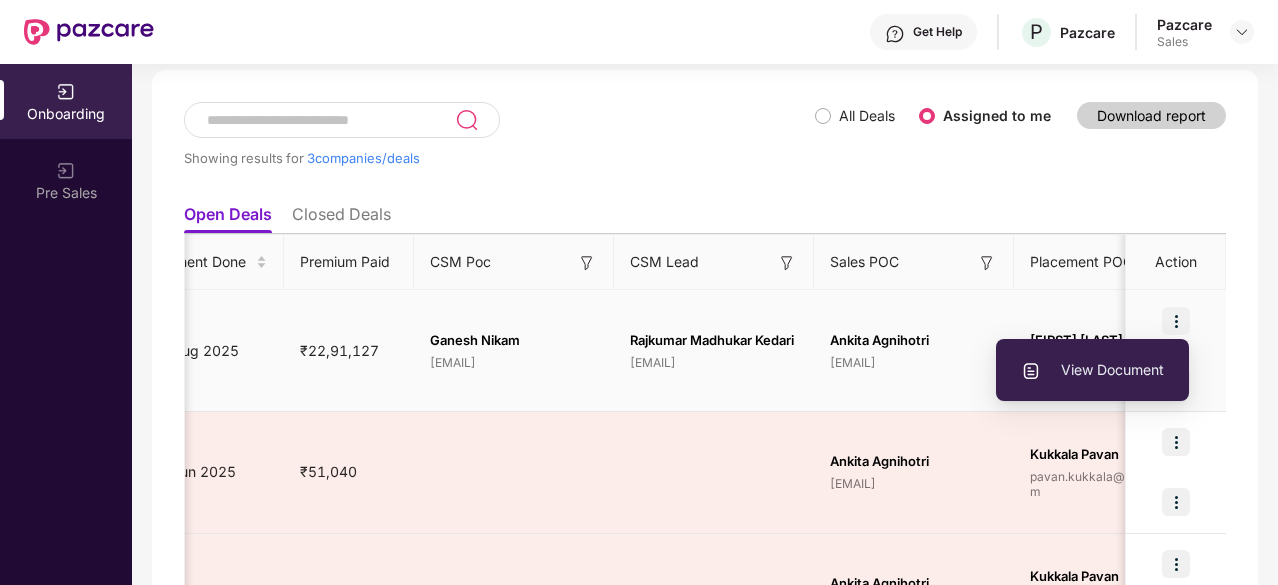 click on "View Document" at bounding box center [1092, 370] 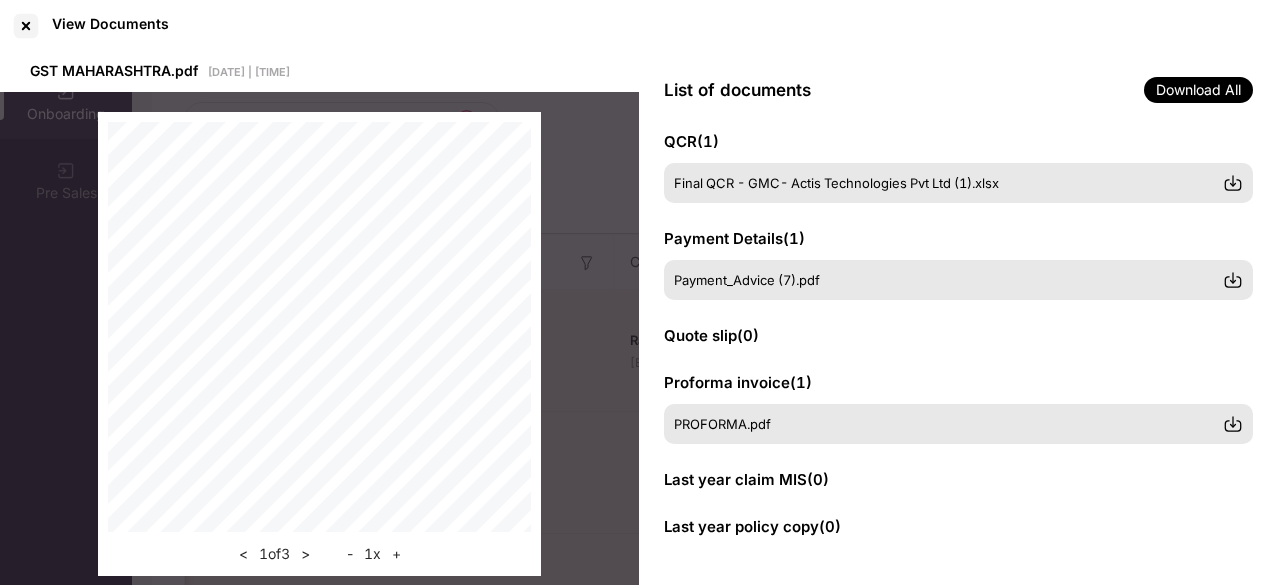 scroll, scrollTop: 0, scrollLeft: 0, axis: both 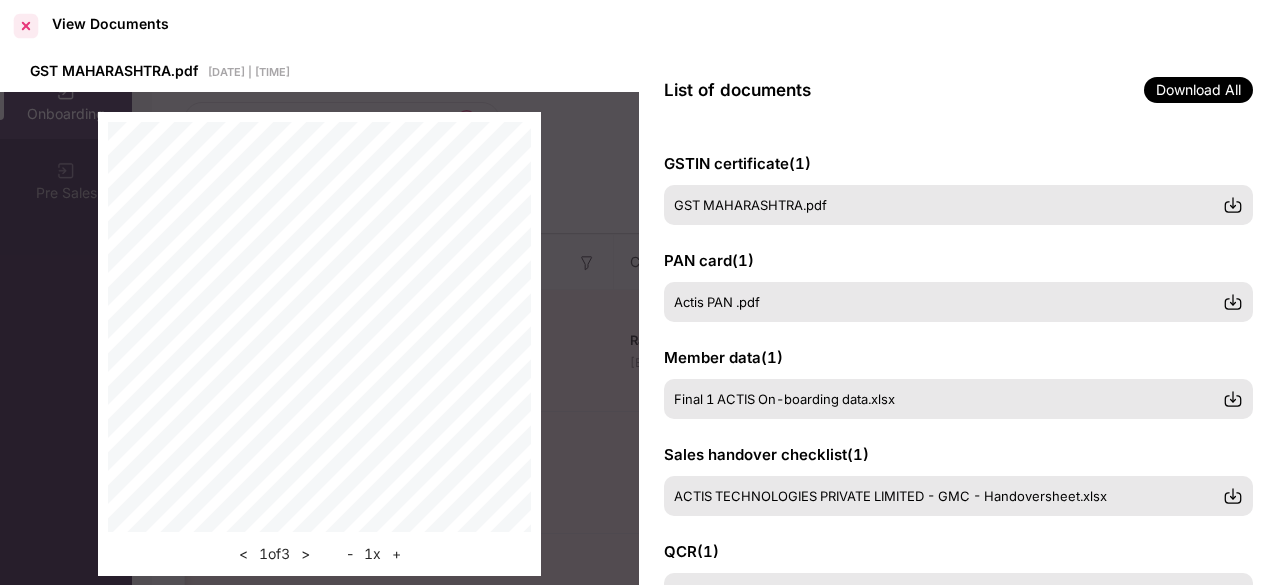 click at bounding box center (26, 26) 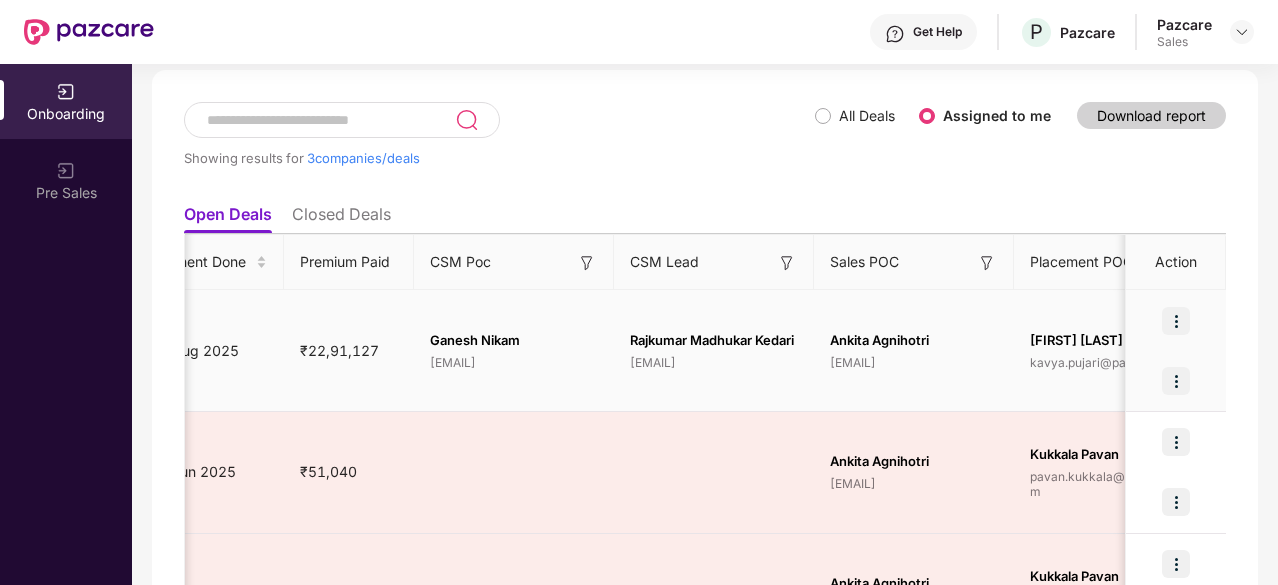 click at bounding box center [1176, 381] 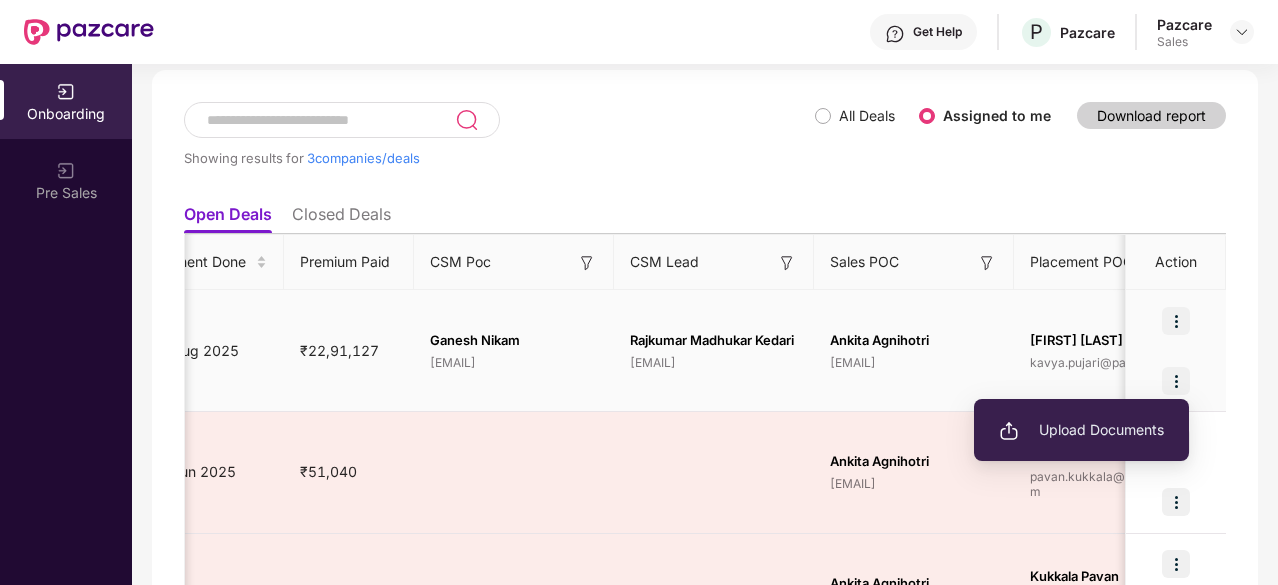 click on "Upload Documents" at bounding box center (1081, 430) 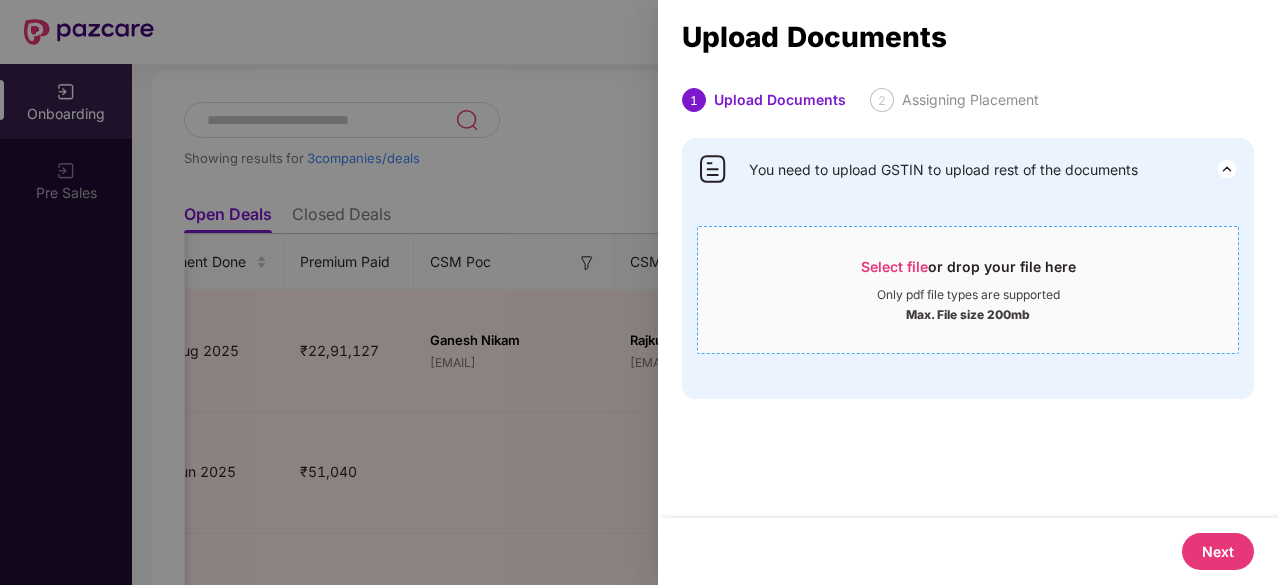click on "Select file" at bounding box center (894, 266) 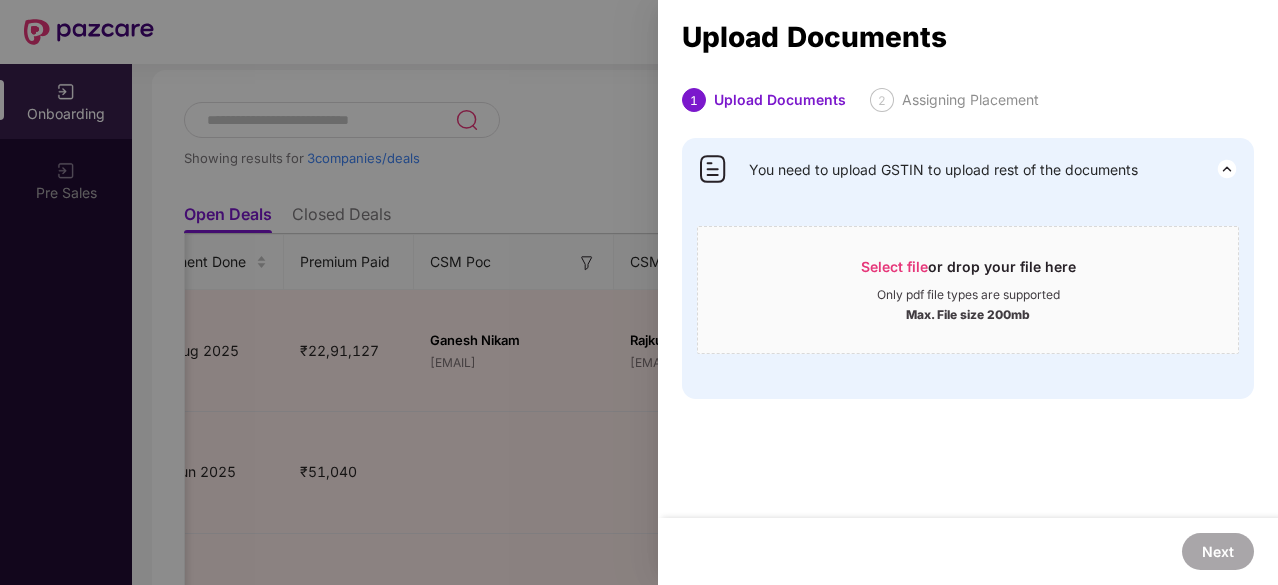 click at bounding box center [639, 292] 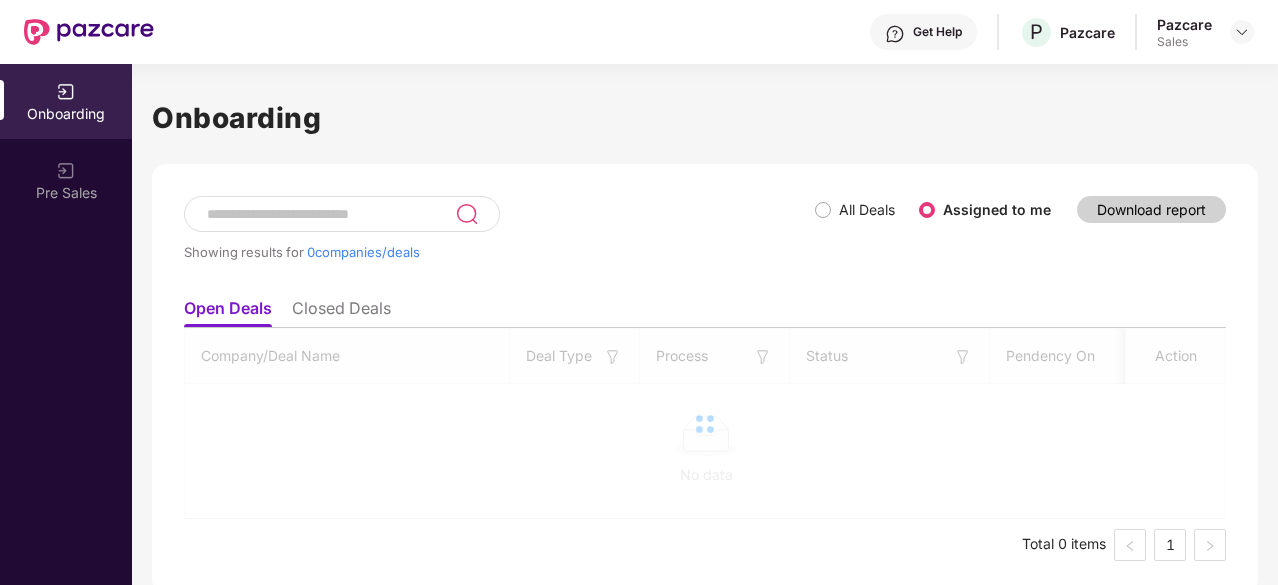 scroll, scrollTop: 0, scrollLeft: 0, axis: both 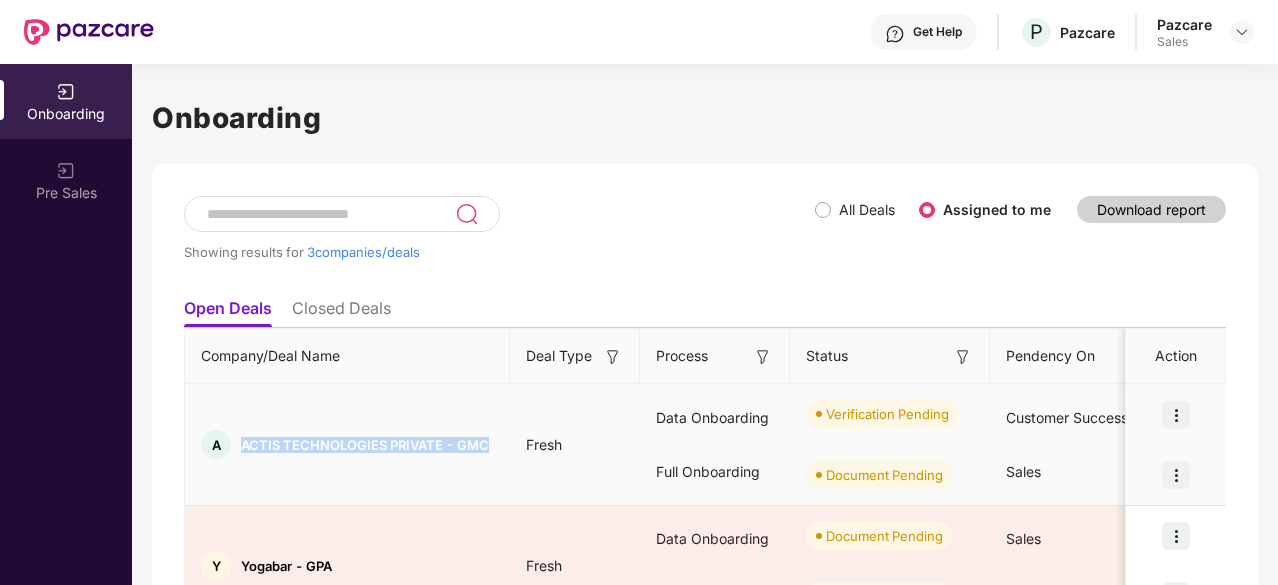 drag, startPoint x: 243, startPoint y: 442, endPoint x: 493, endPoint y: 464, distance: 250.96614 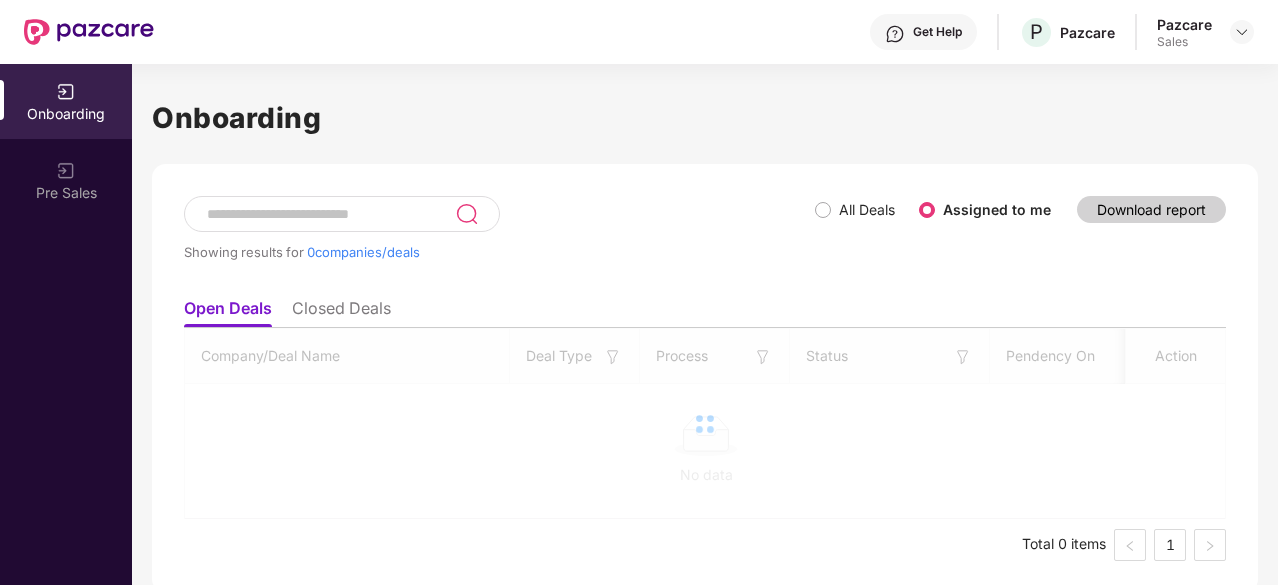 scroll, scrollTop: 0, scrollLeft: 0, axis: both 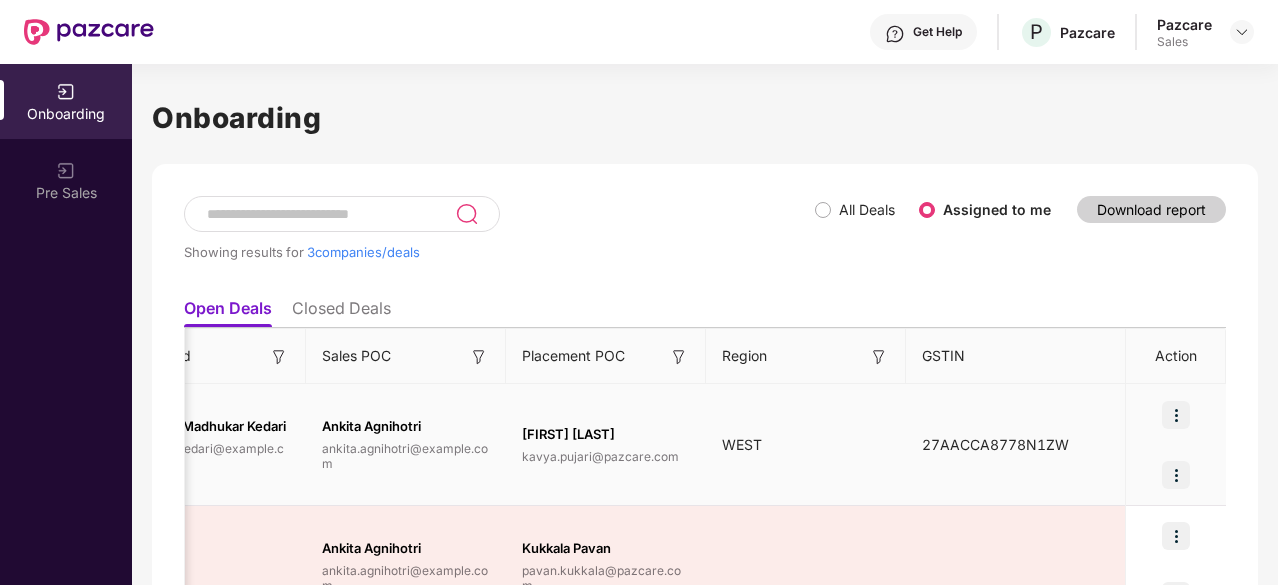 click at bounding box center (1176, 415) 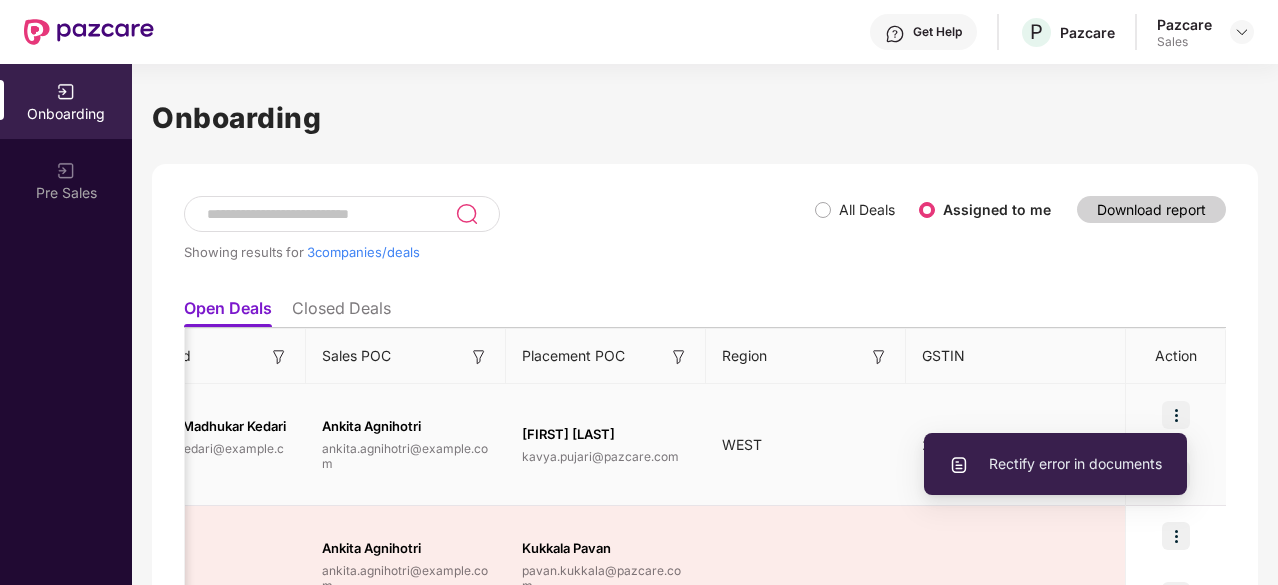 click on "Rectify error in documents" at bounding box center (1055, 464) 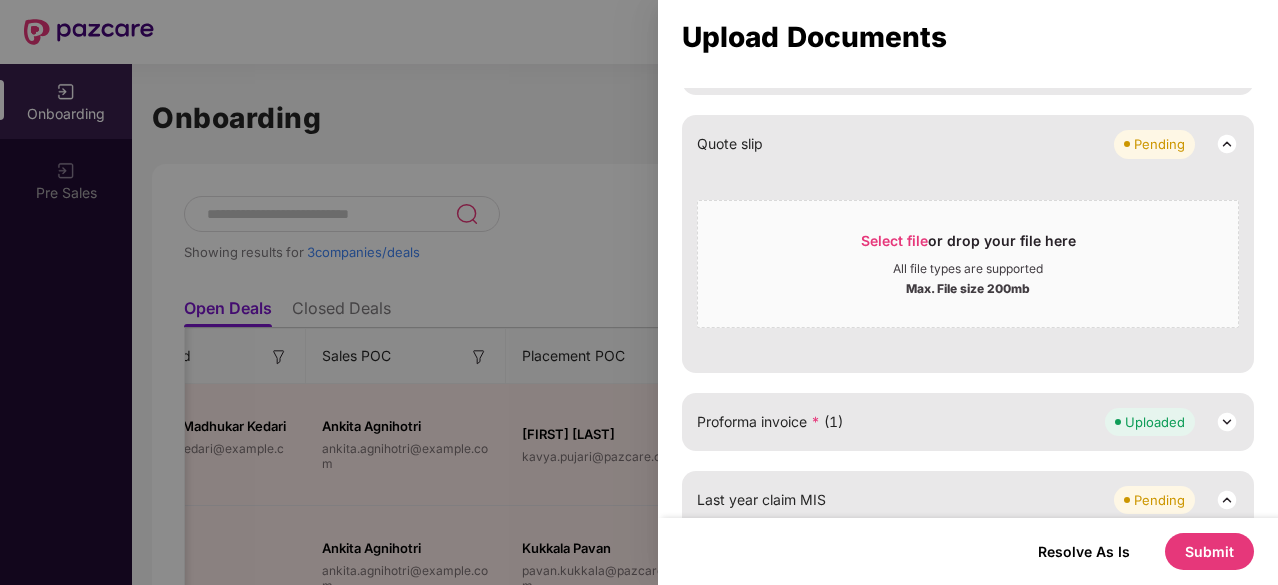 scroll, scrollTop: 0, scrollLeft: 0, axis: both 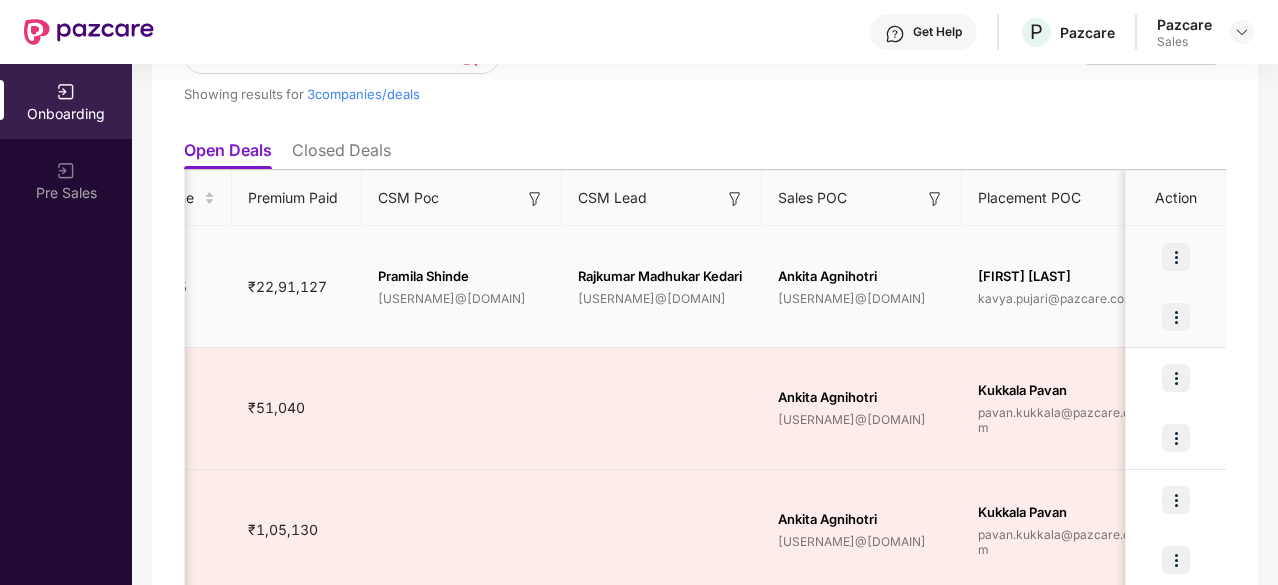 click at bounding box center [1176, 257] 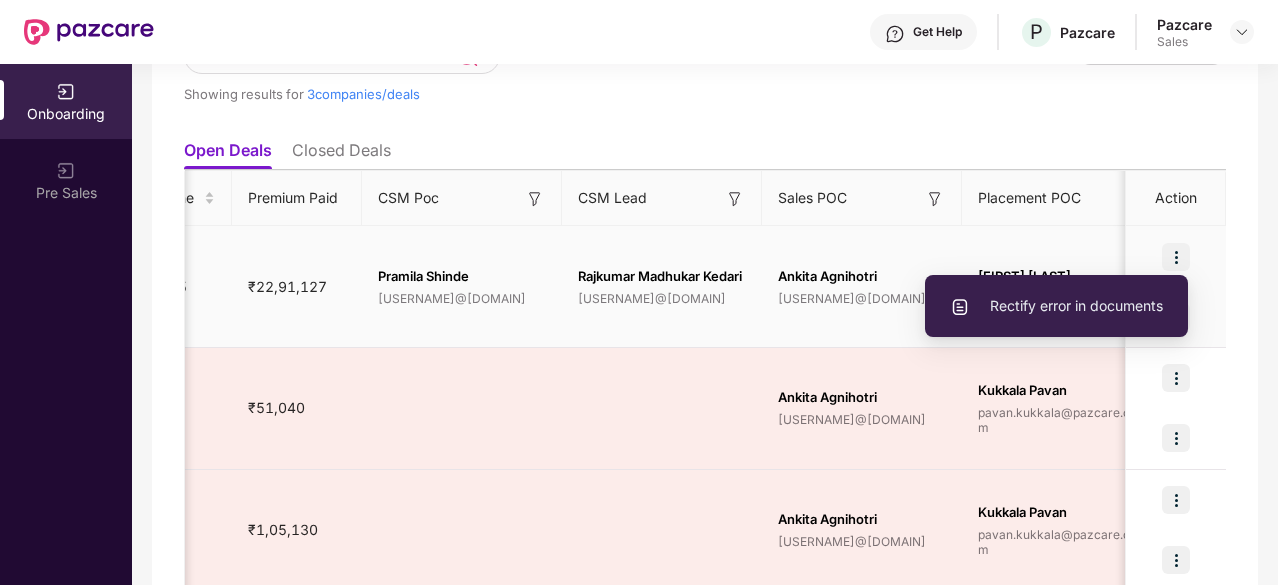 click on "Rectify error in documents" at bounding box center [1056, 306] 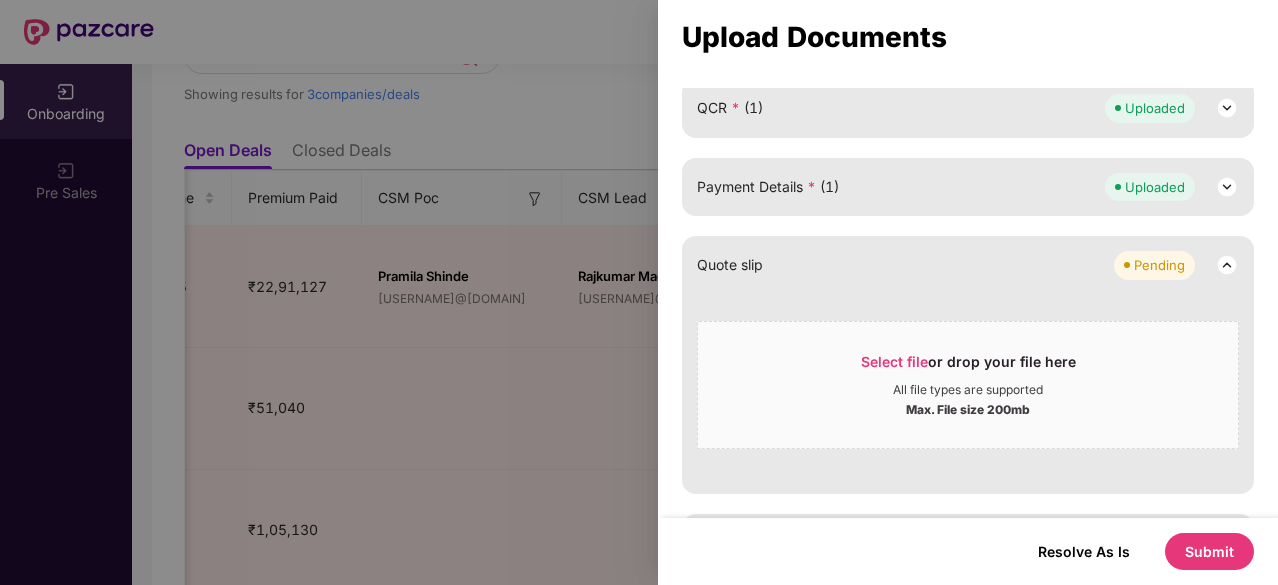 scroll, scrollTop: 631, scrollLeft: 0, axis: vertical 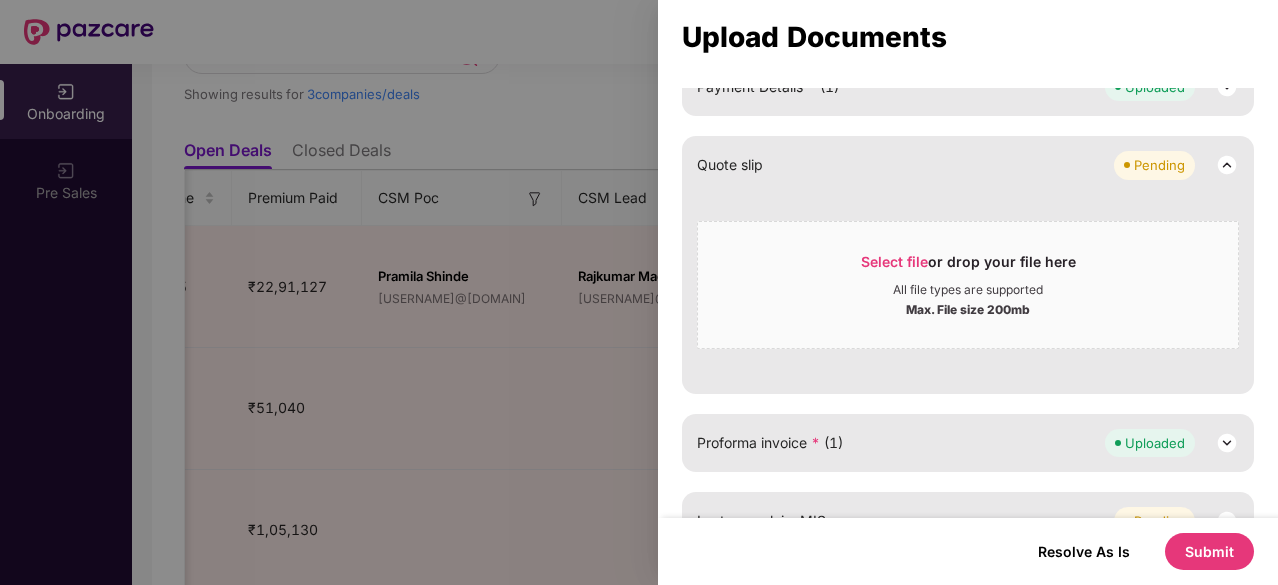 click on "Submit" at bounding box center (1209, 551) 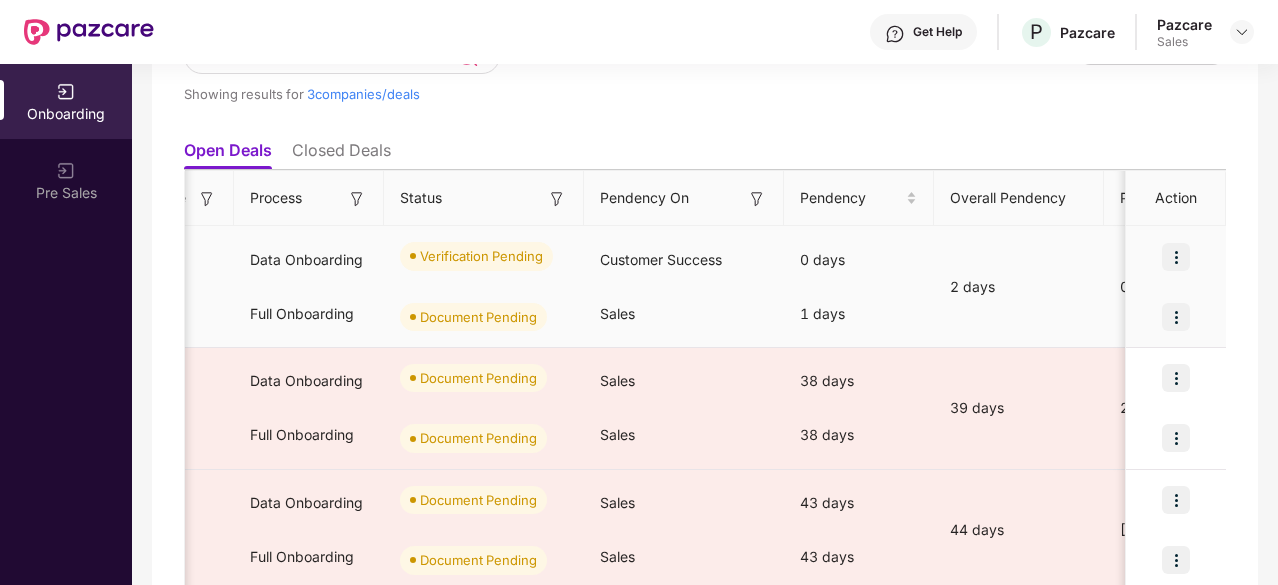 scroll, scrollTop: 0, scrollLeft: 0, axis: both 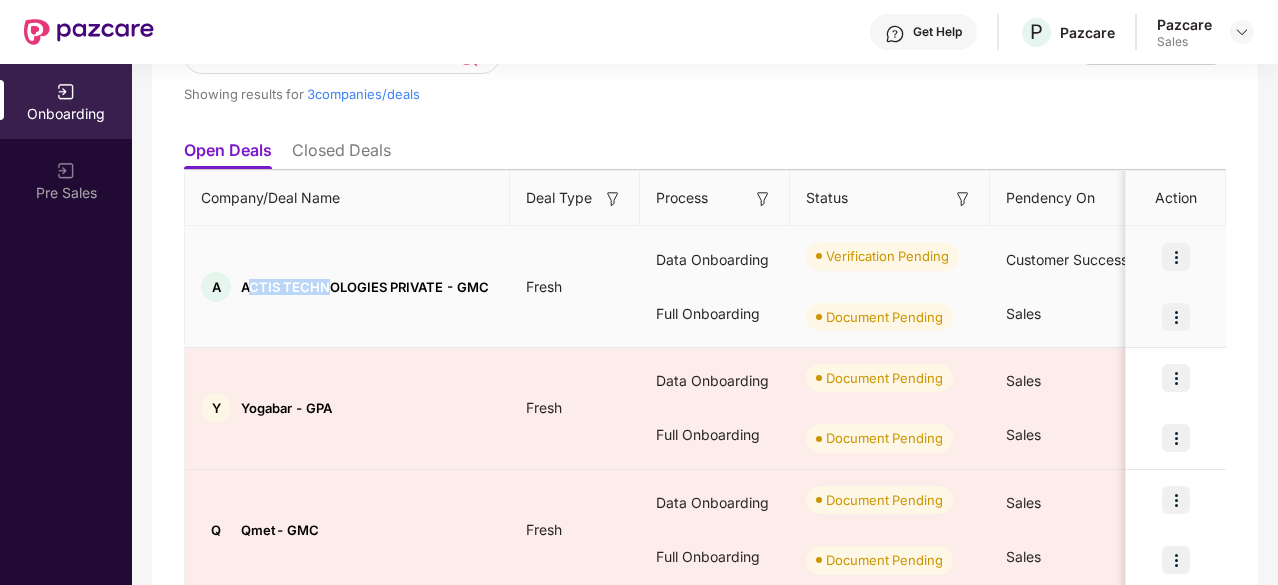 drag, startPoint x: 245, startPoint y: 287, endPoint x: 330, endPoint y: 295, distance: 85.37564 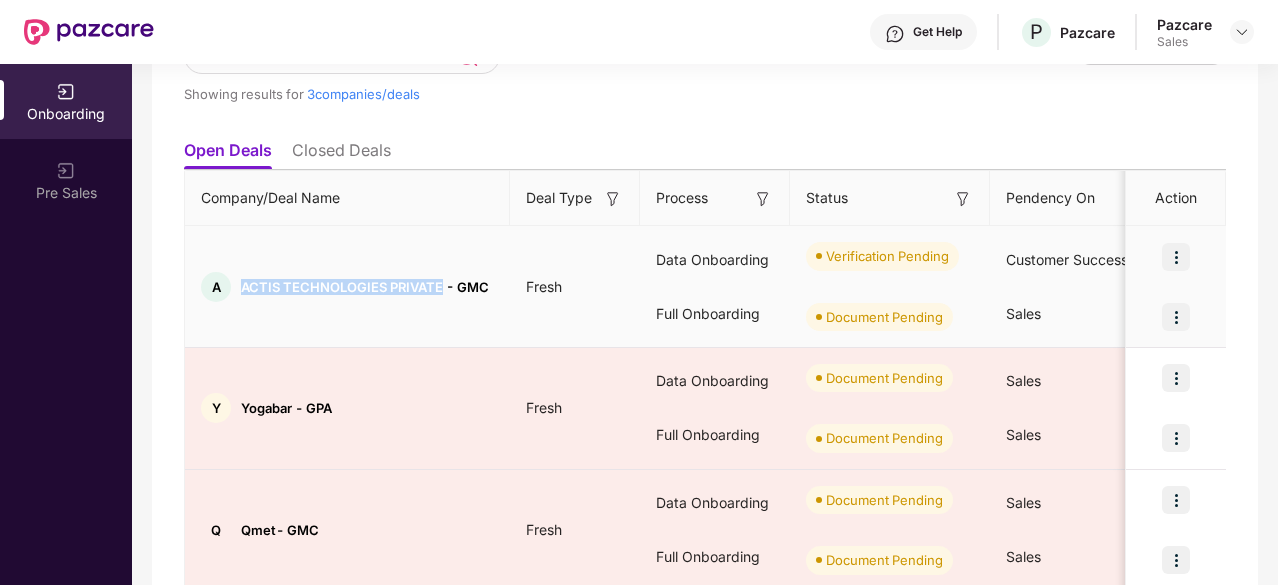 drag, startPoint x: 242, startPoint y: 282, endPoint x: 440, endPoint y: 285, distance: 198.02272 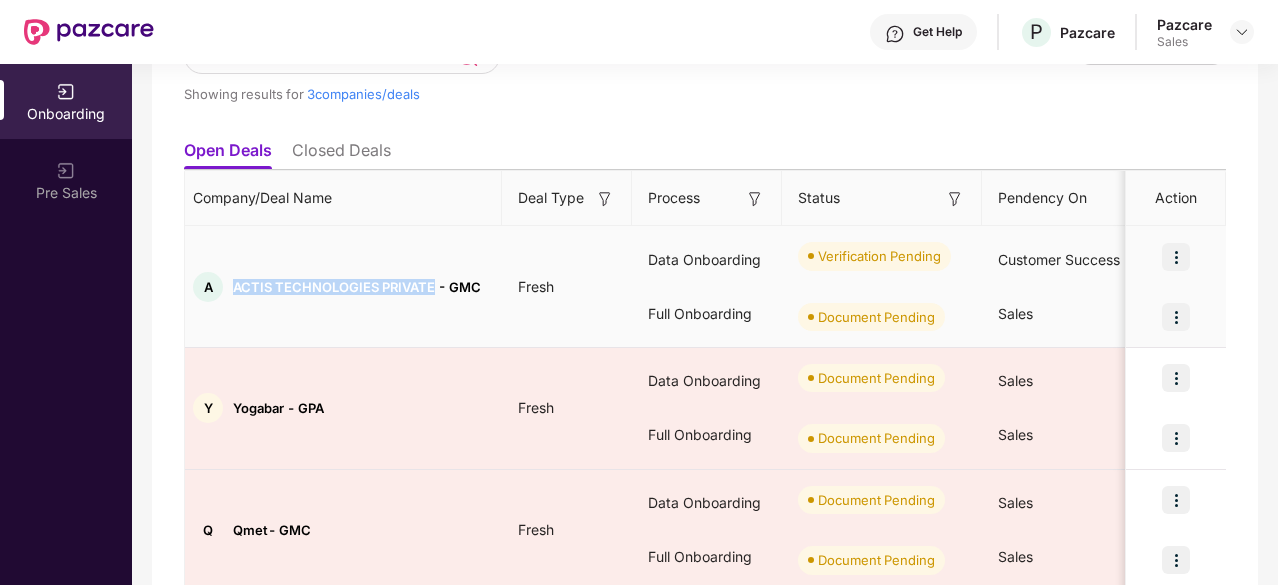 scroll, scrollTop: 0, scrollLeft: 0, axis: both 